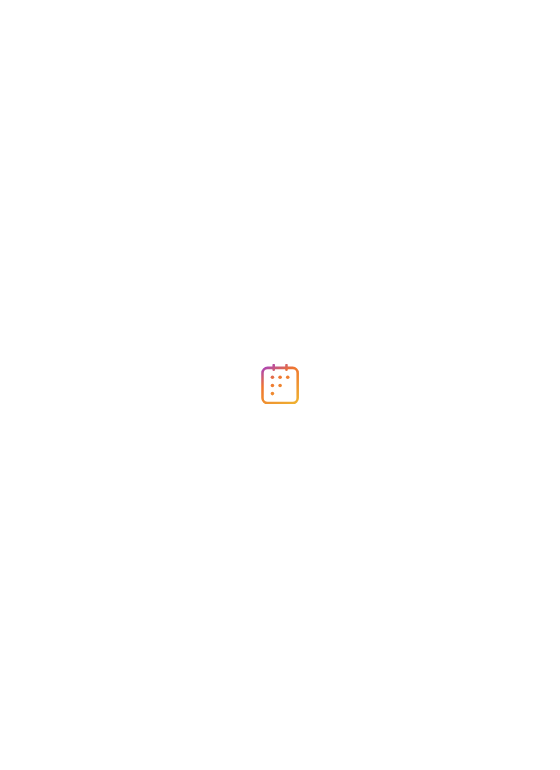 scroll, scrollTop: 0, scrollLeft: 0, axis: both 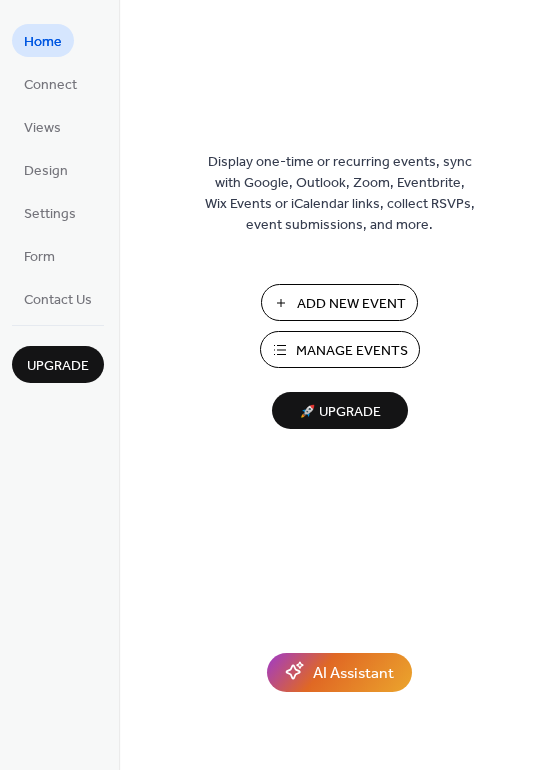 click on "Add New Event" at bounding box center [351, 304] 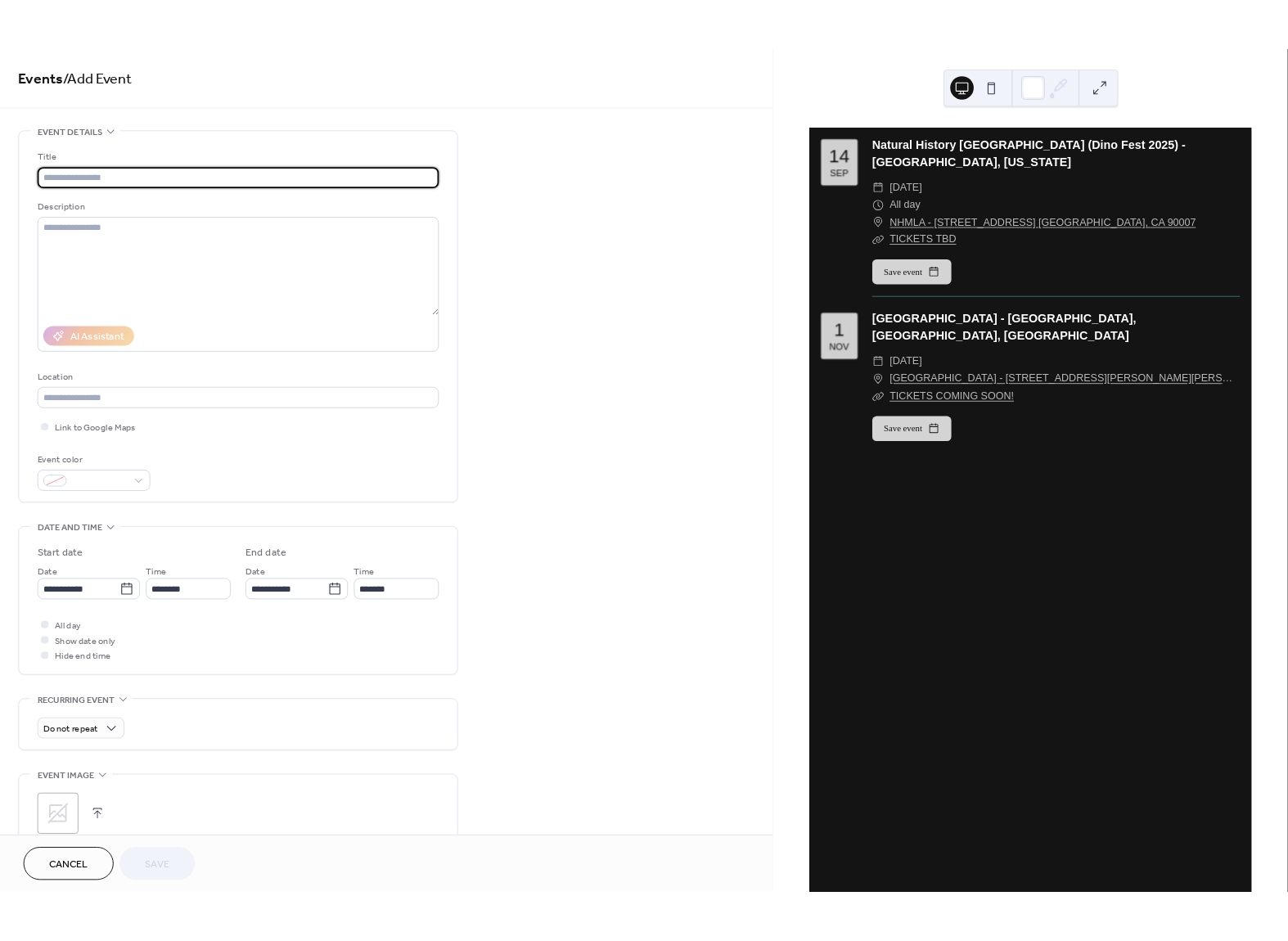 scroll, scrollTop: 0, scrollLeft: 0, axis: both 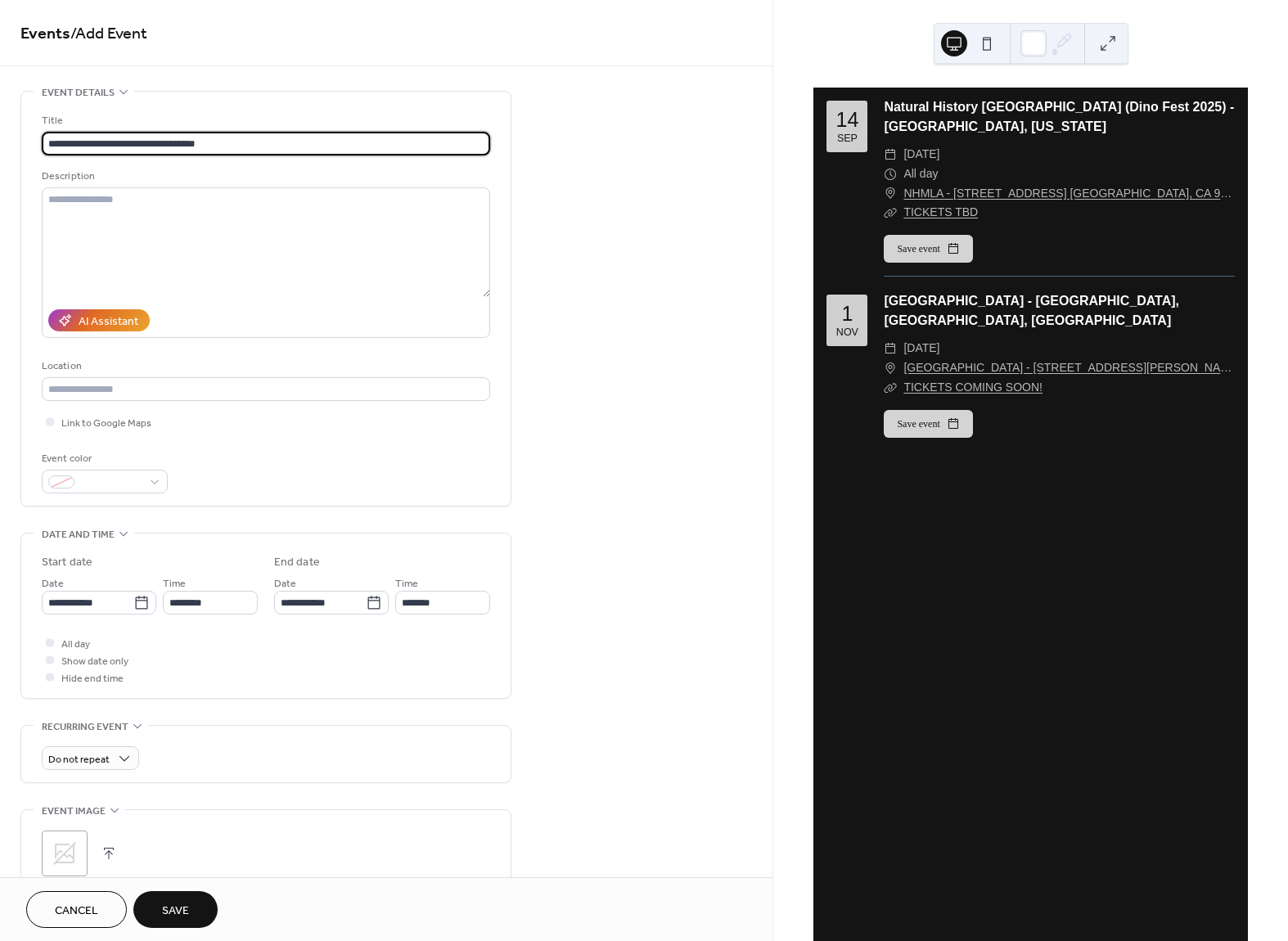 type on "**********" 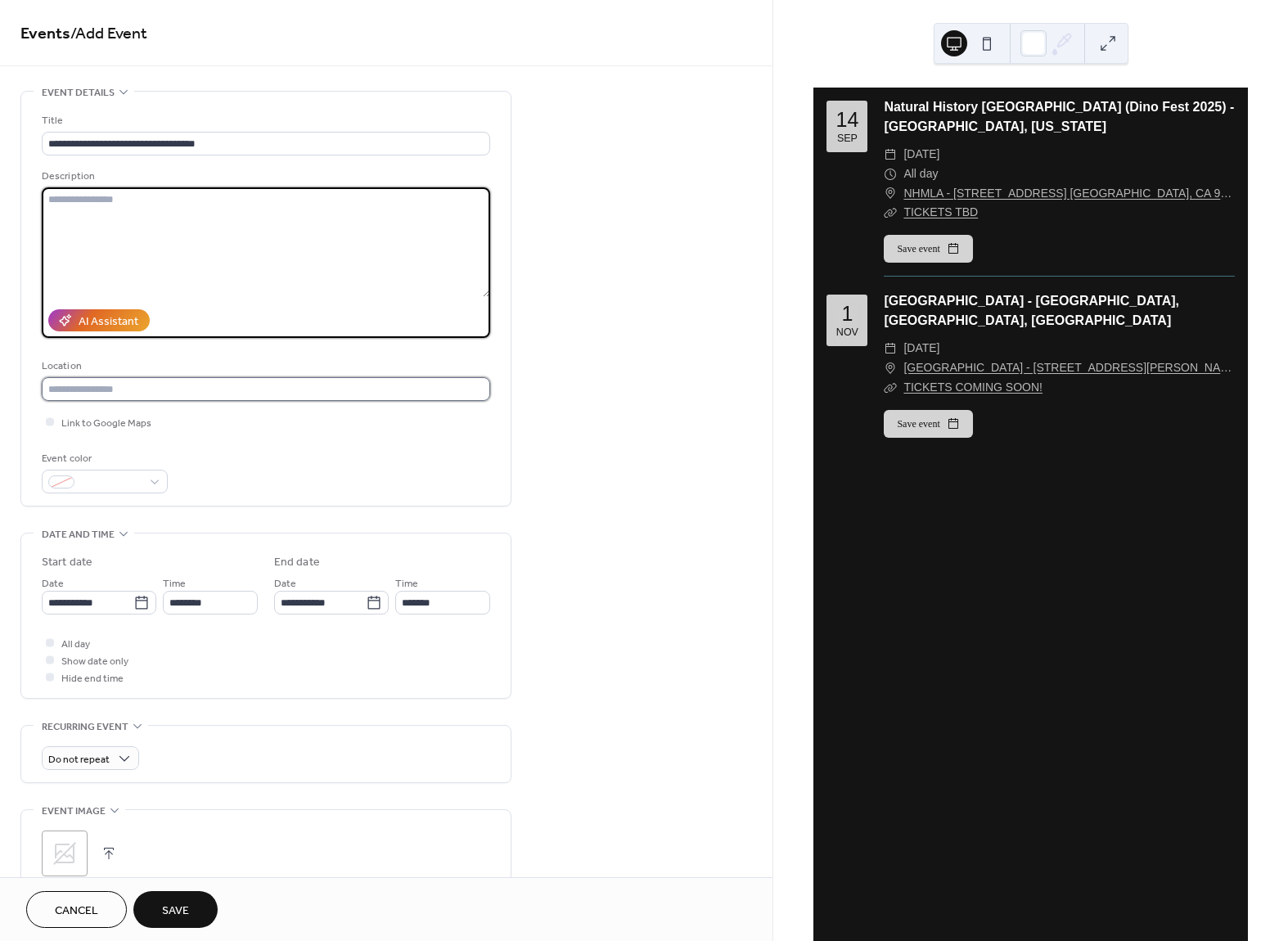 click at bounding box center [266, 389] 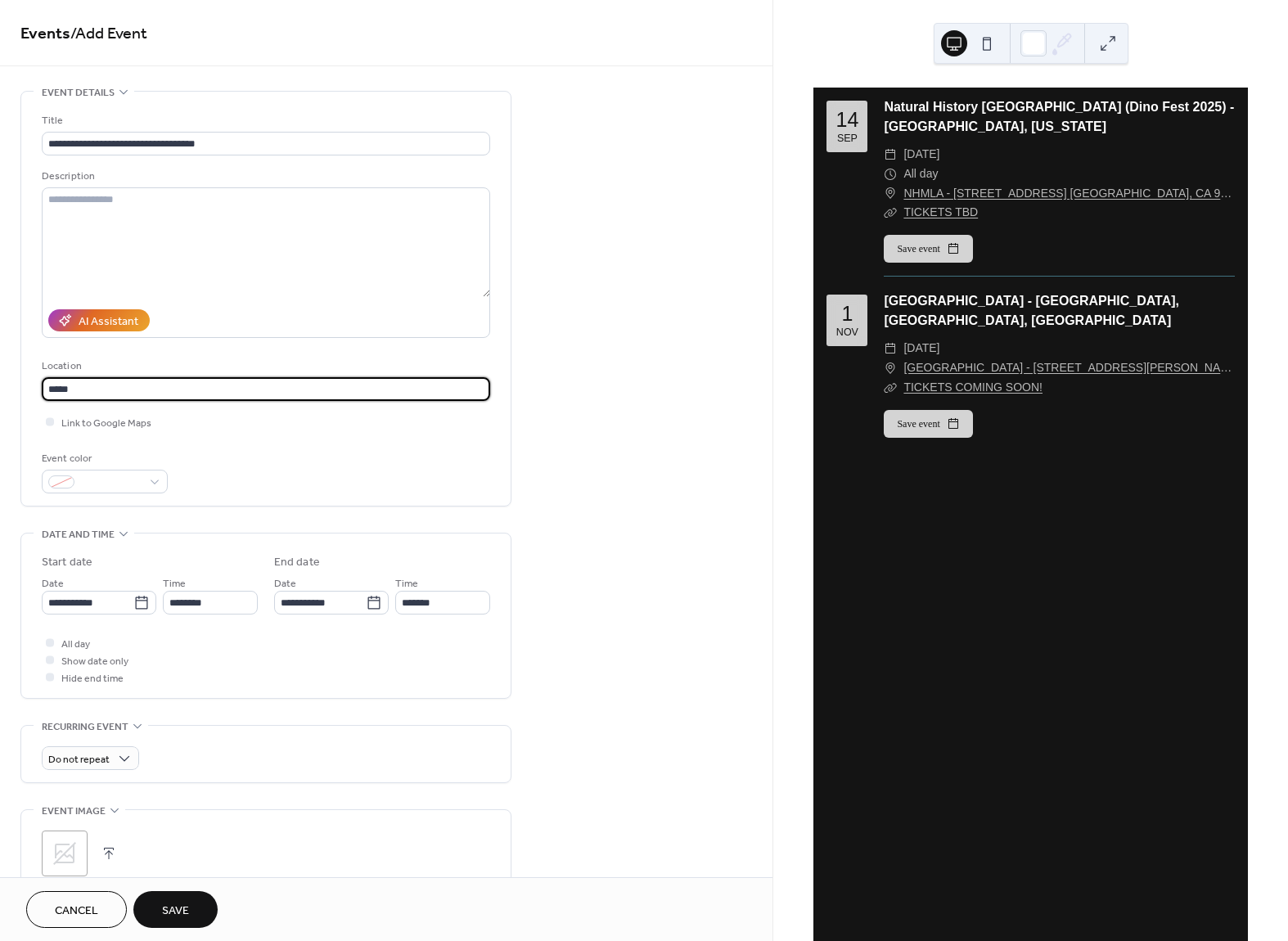 type on "******" 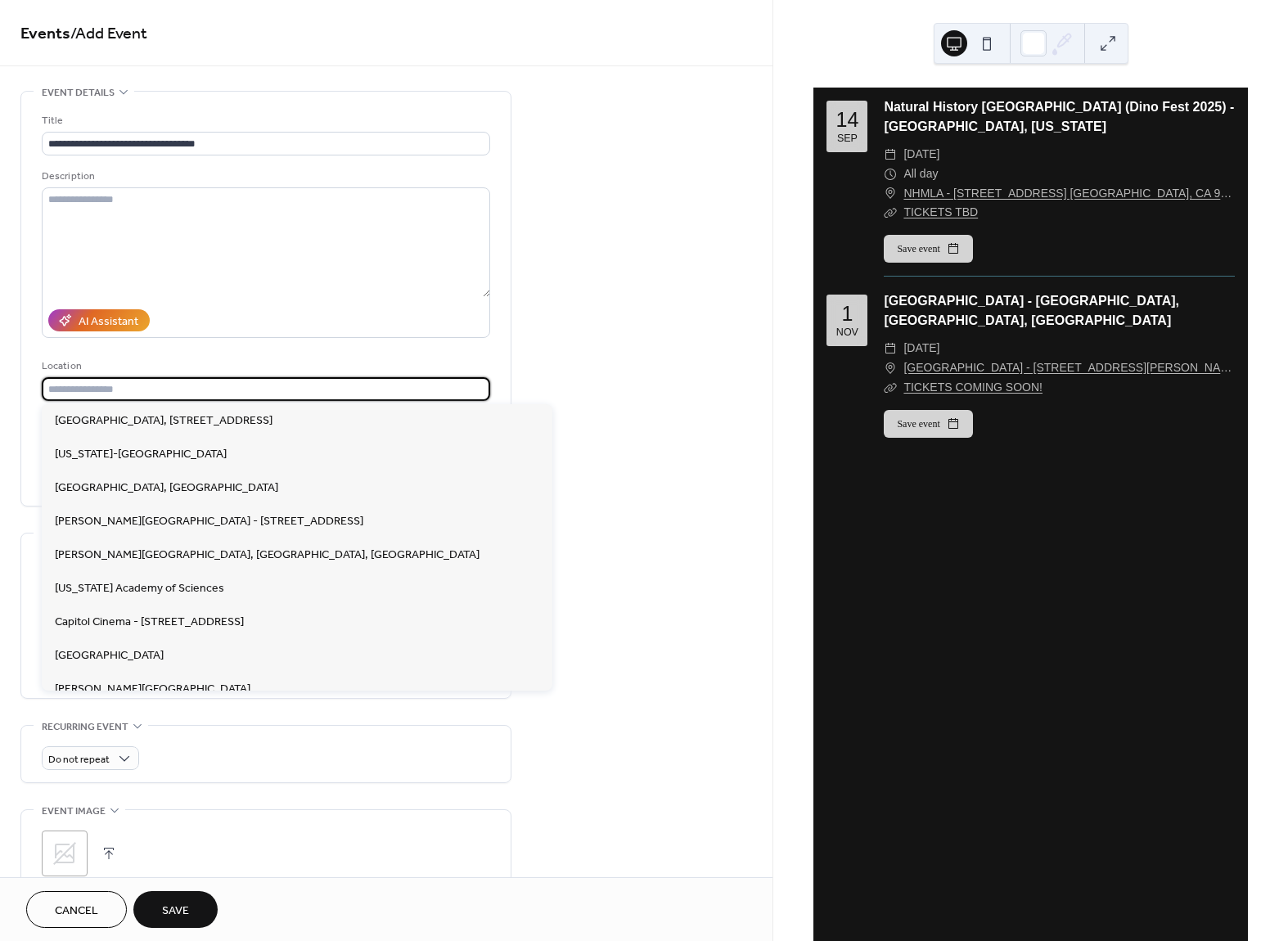 type on "*" 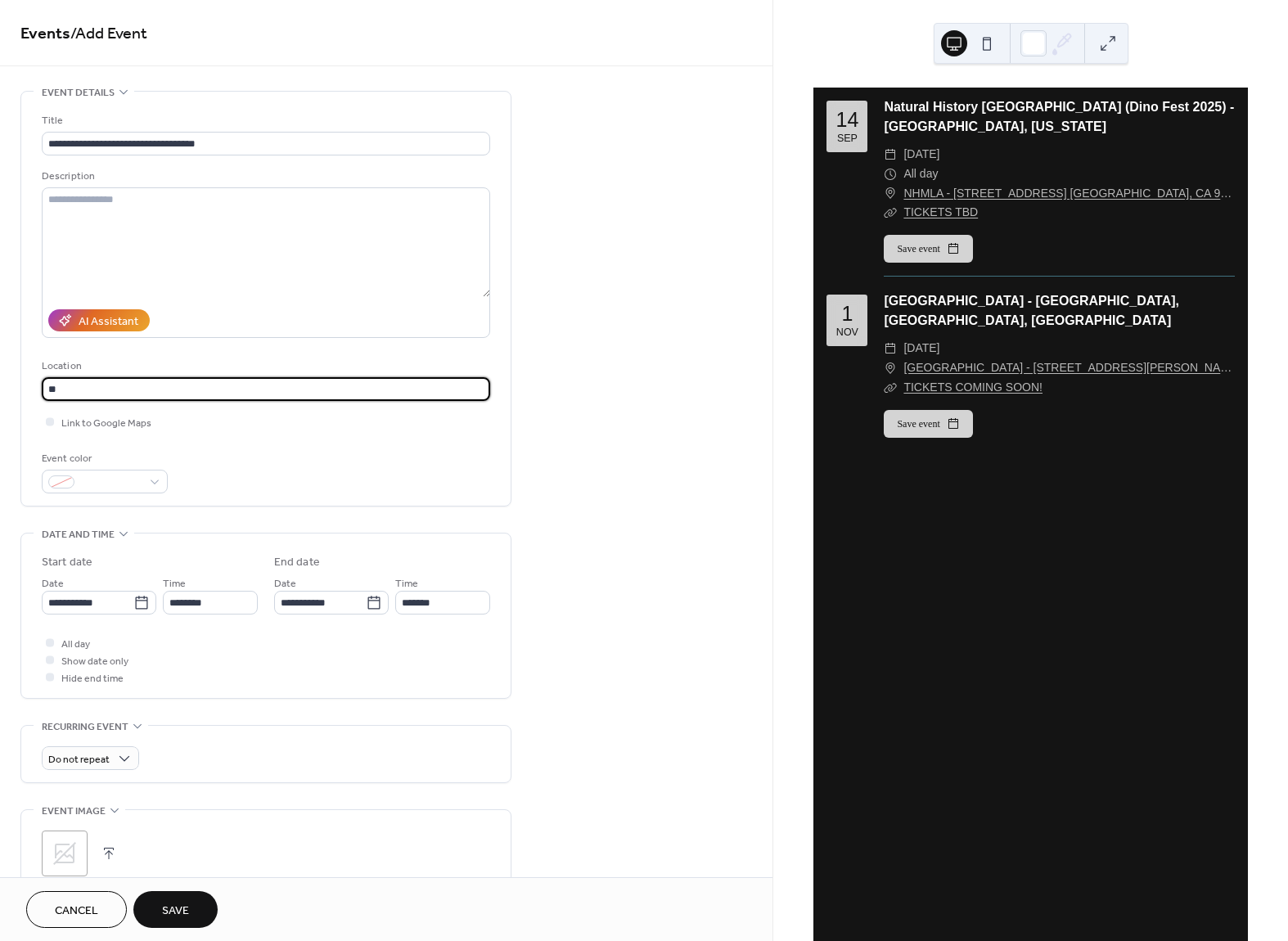 type on "*" 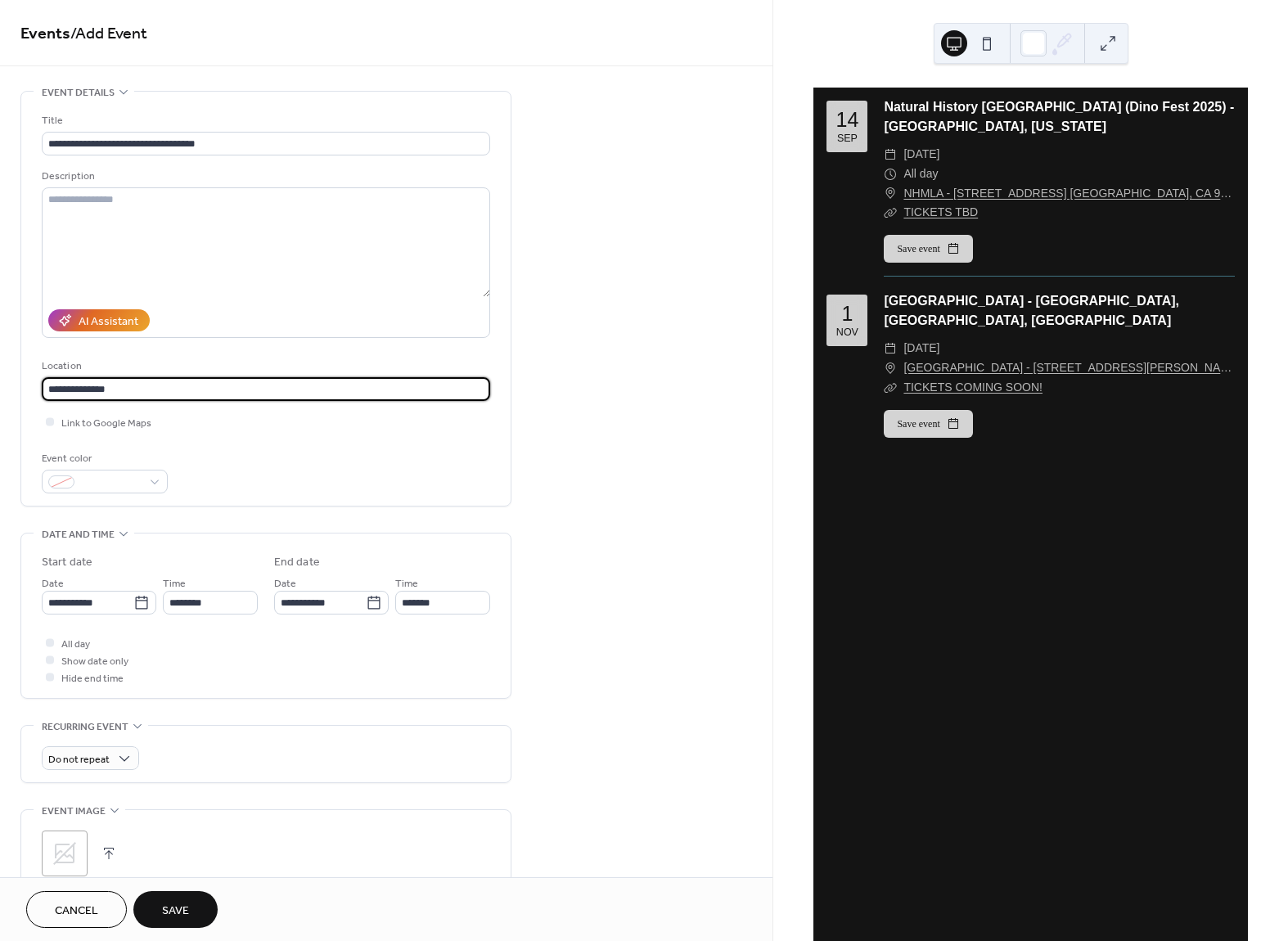 type on "**********" 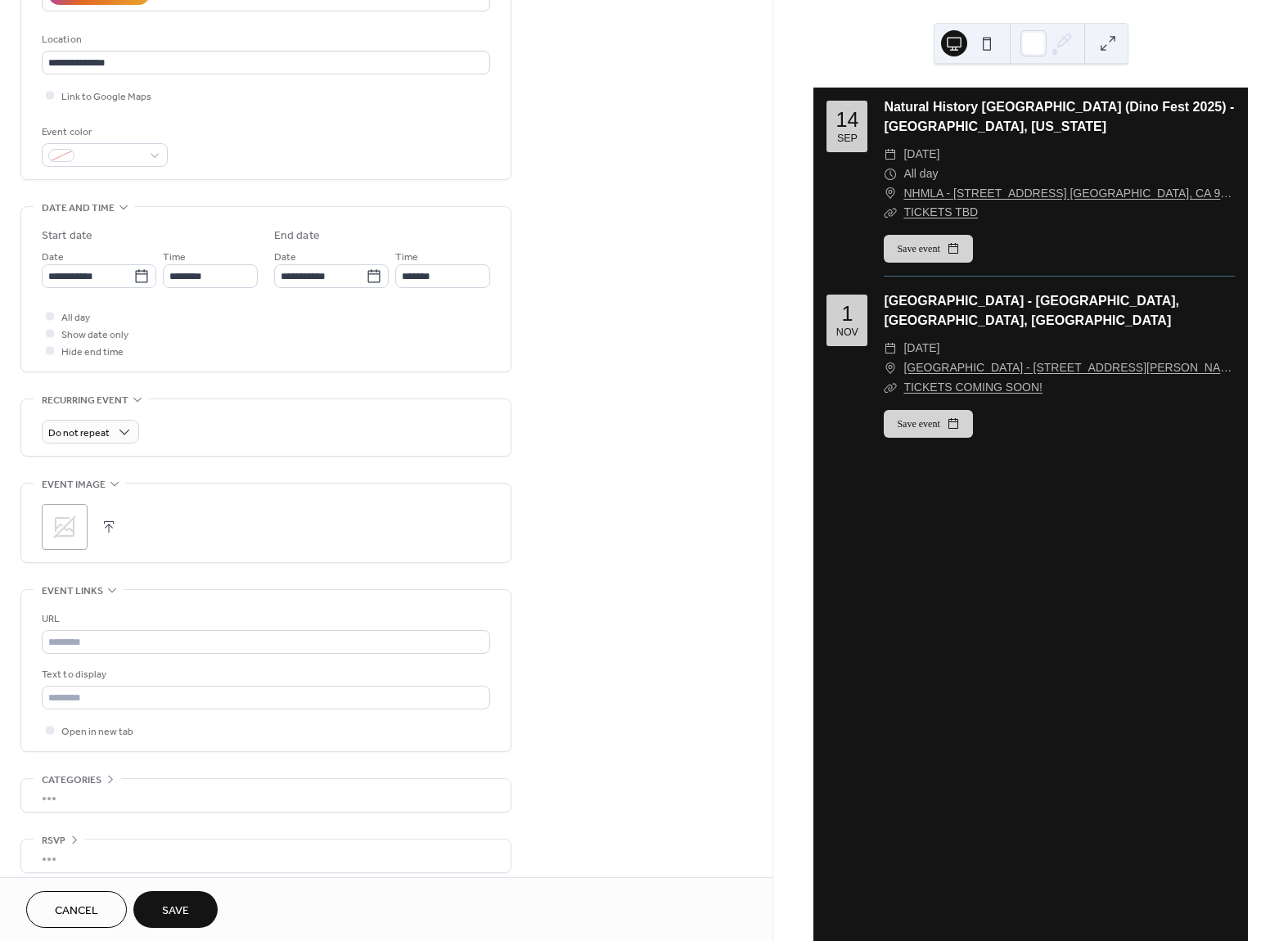 scroll, scrollTop: 331, scrollLeft: 0, axis: vertical 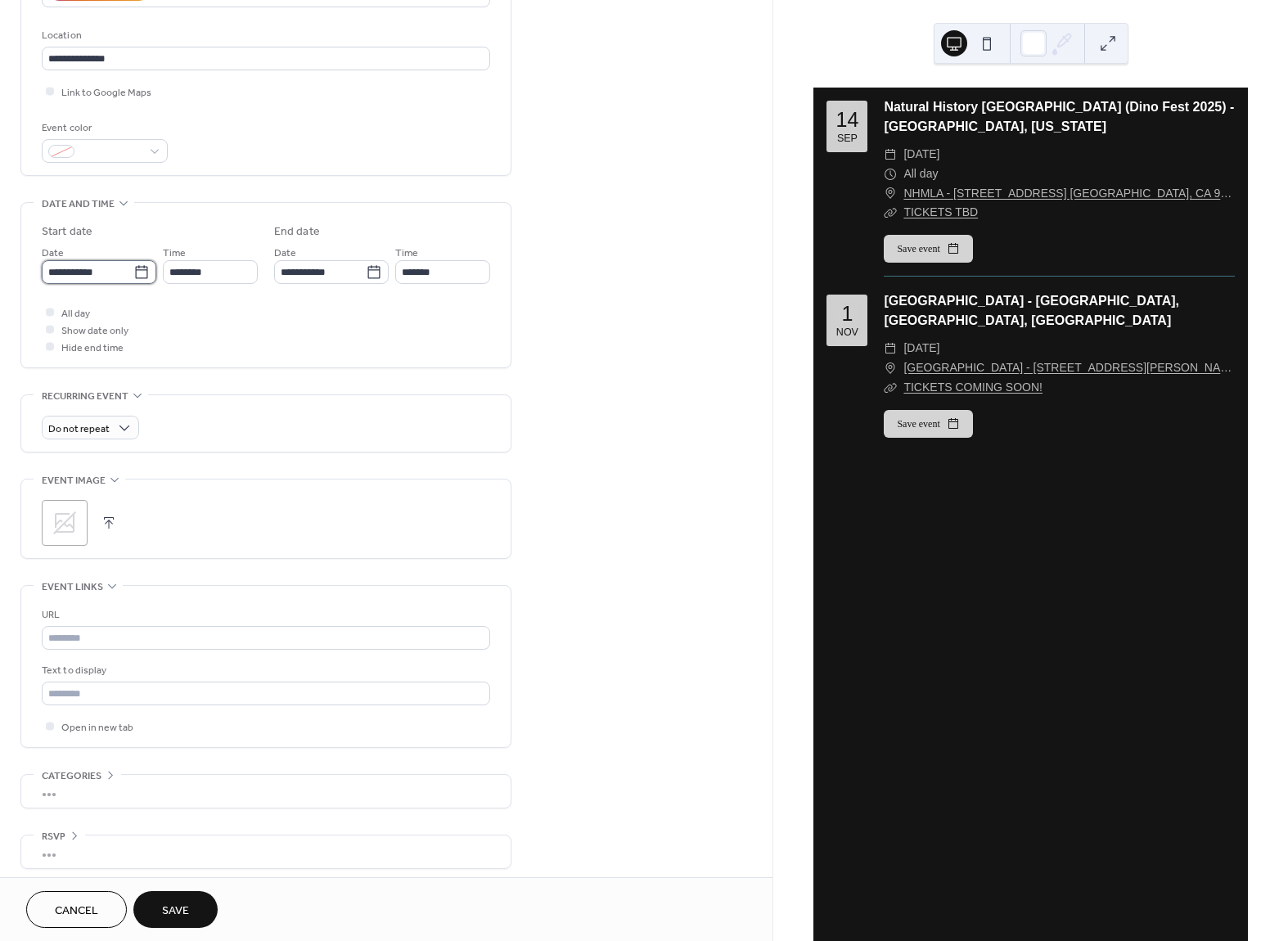 click on "**********" at bounding box center [88, 272] 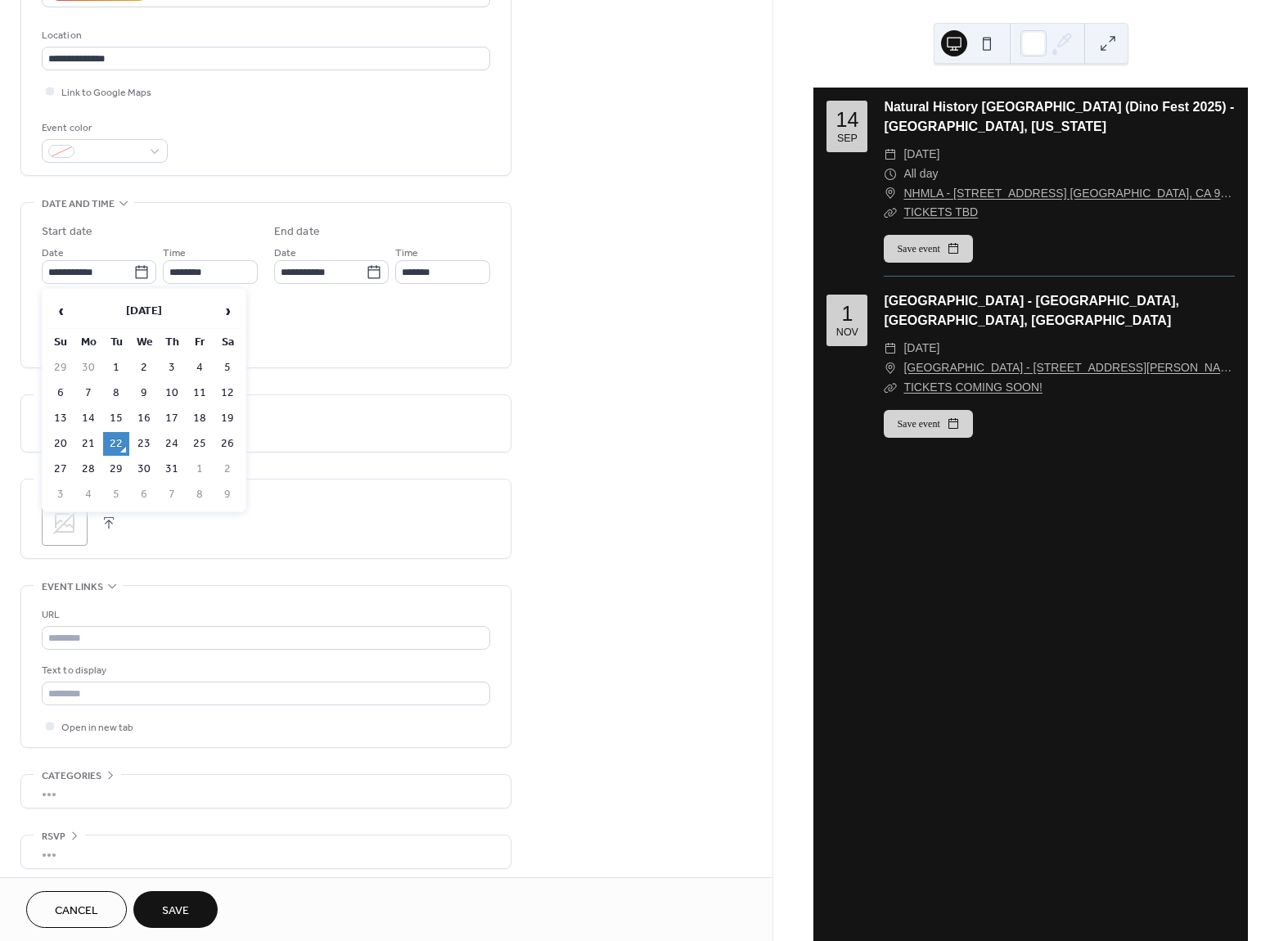 click on "27" at bounding box center [61, 469] 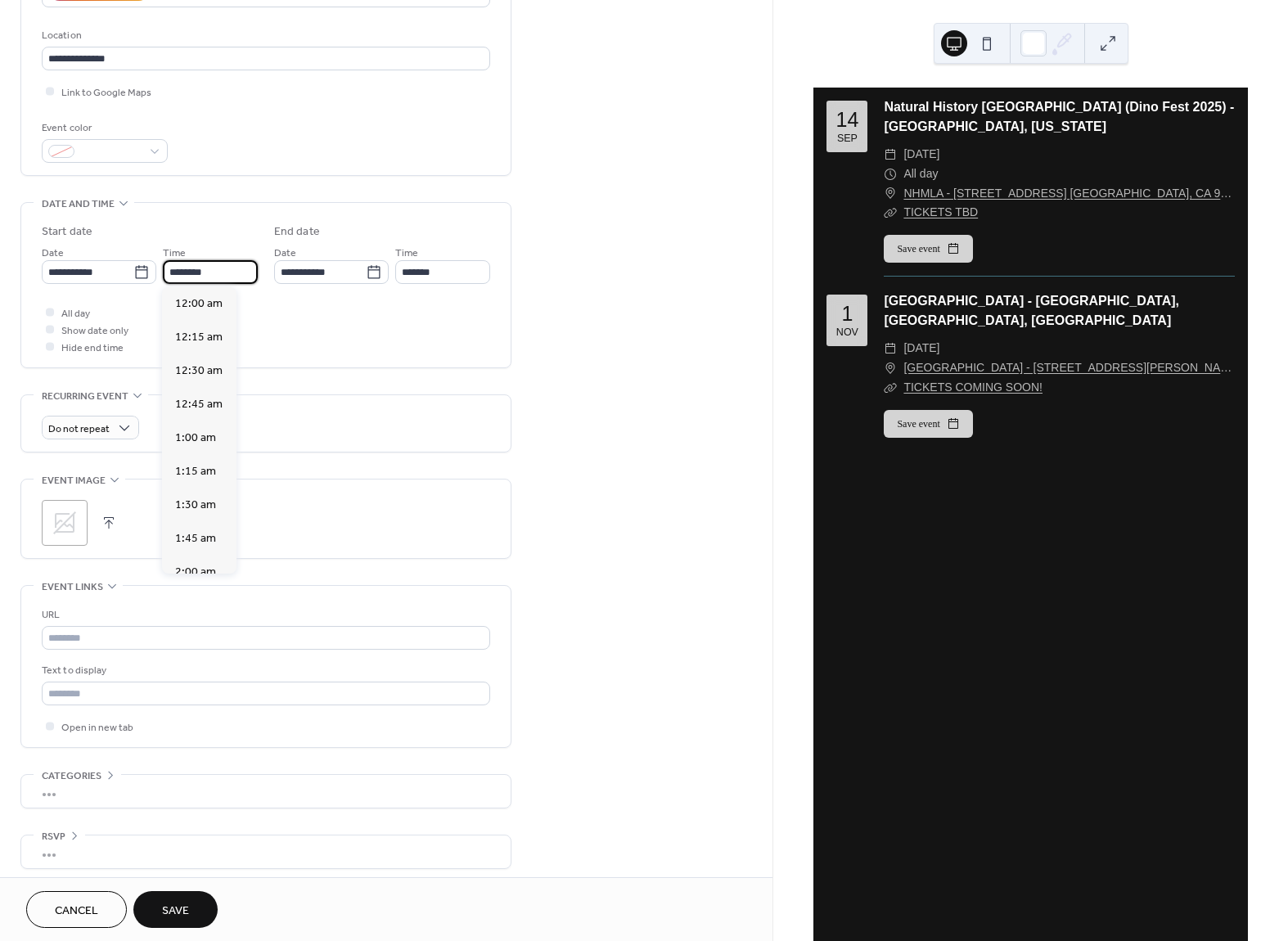 click on "********" at bounding box center [210, 272] 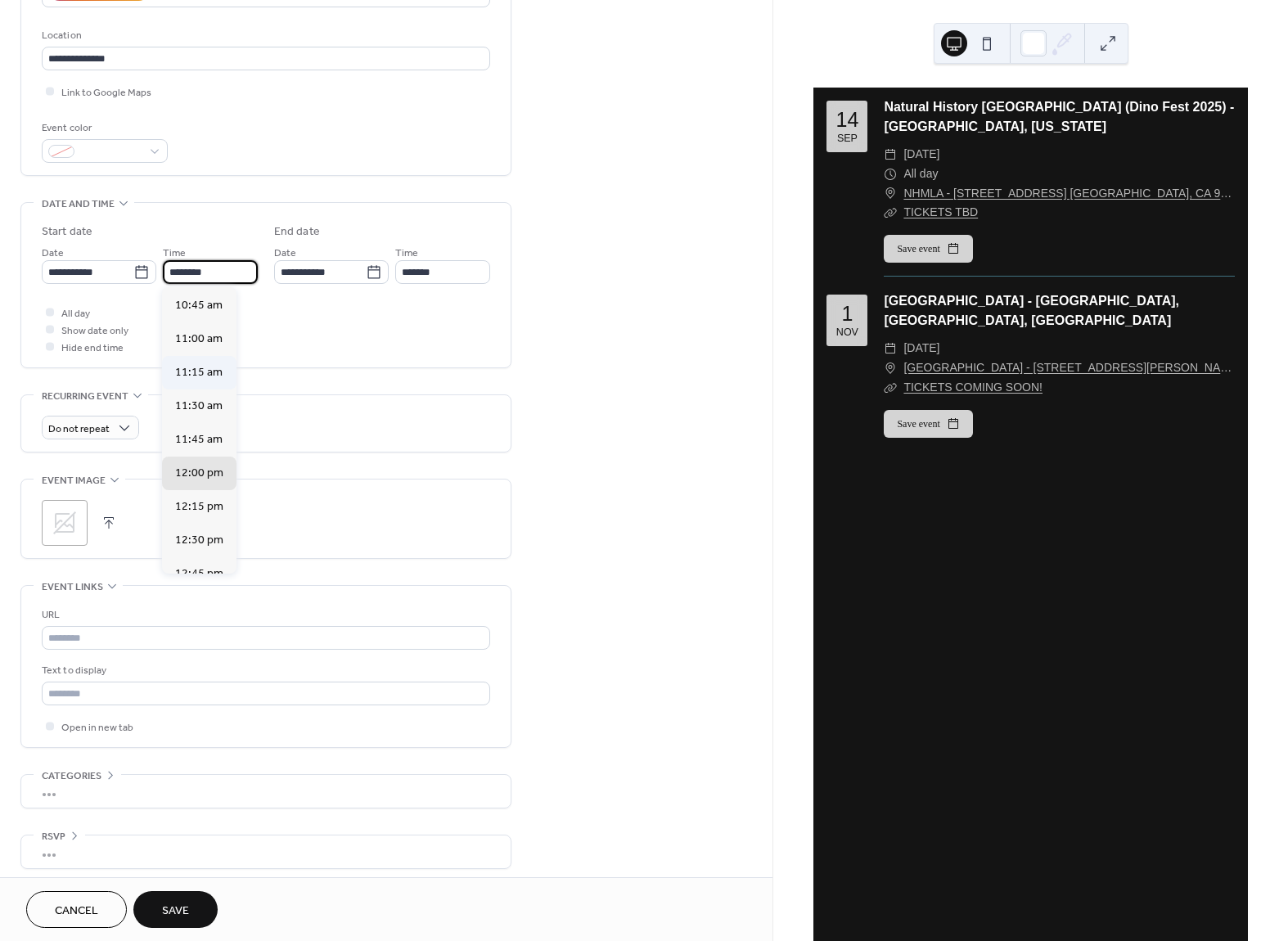 scroll, scrollTop: 1438, scrollLeft: 0, axis: vertical 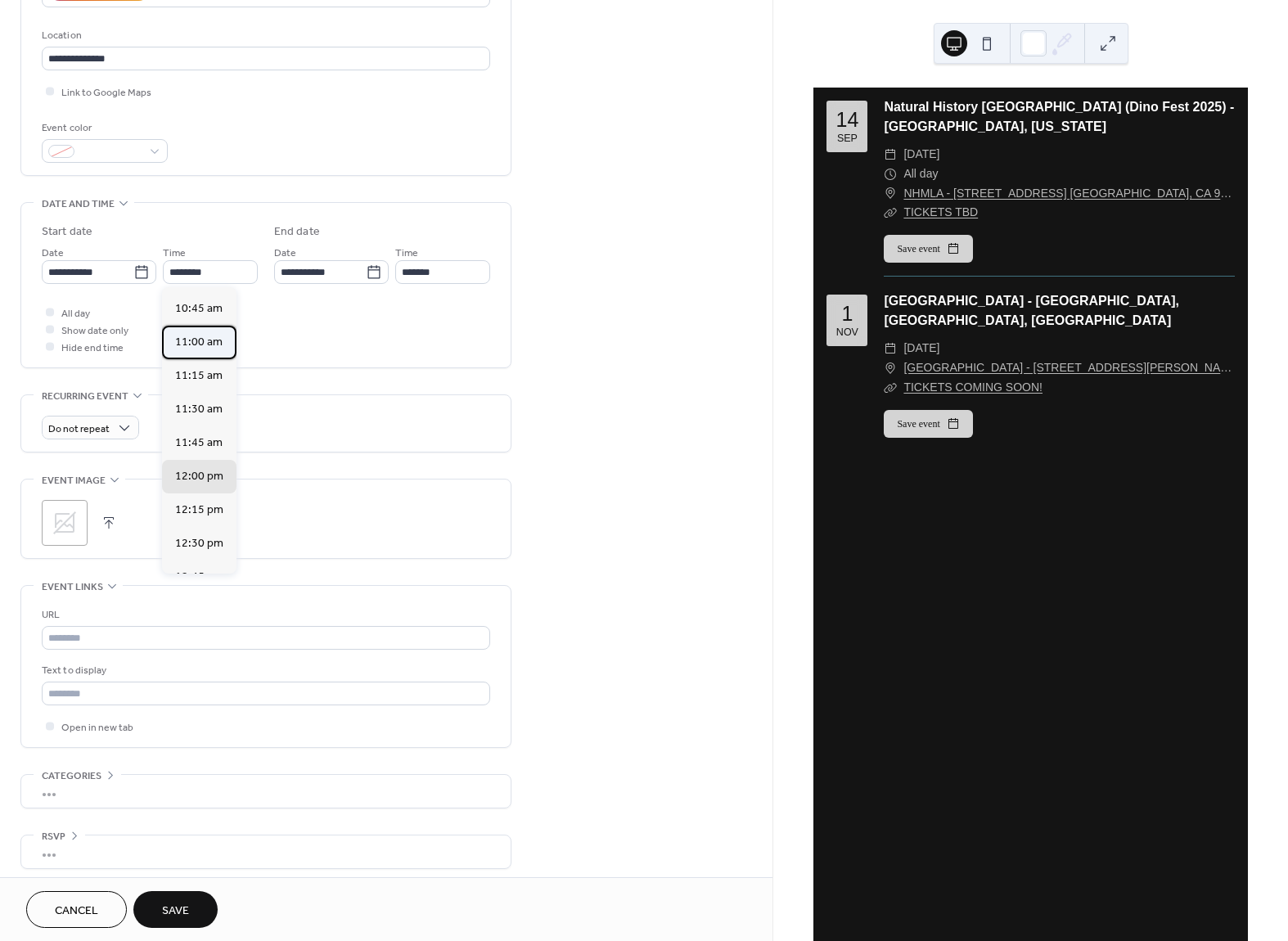 click on "11:00 am" at bounding box center (199, 342) 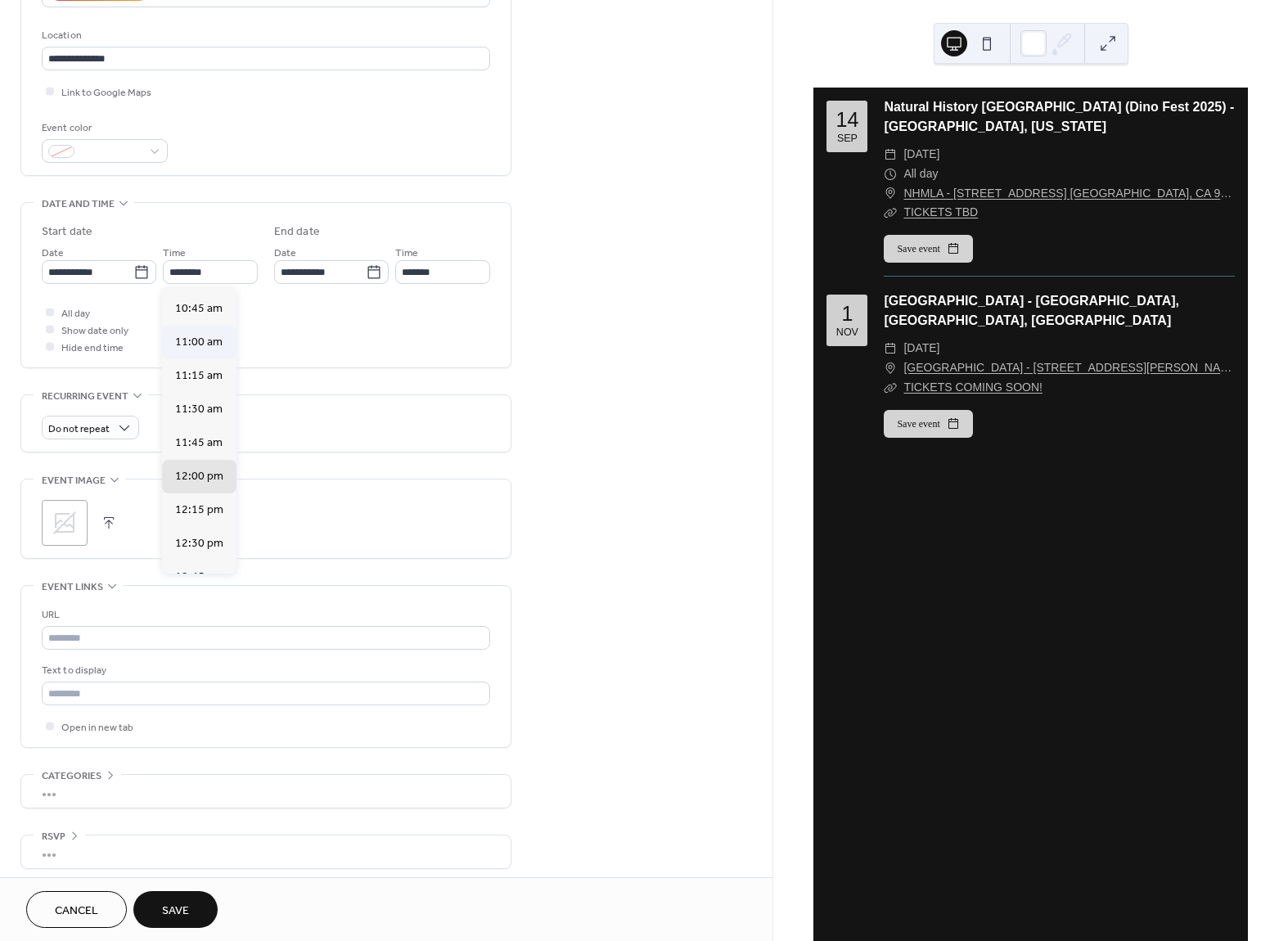 type on "********" 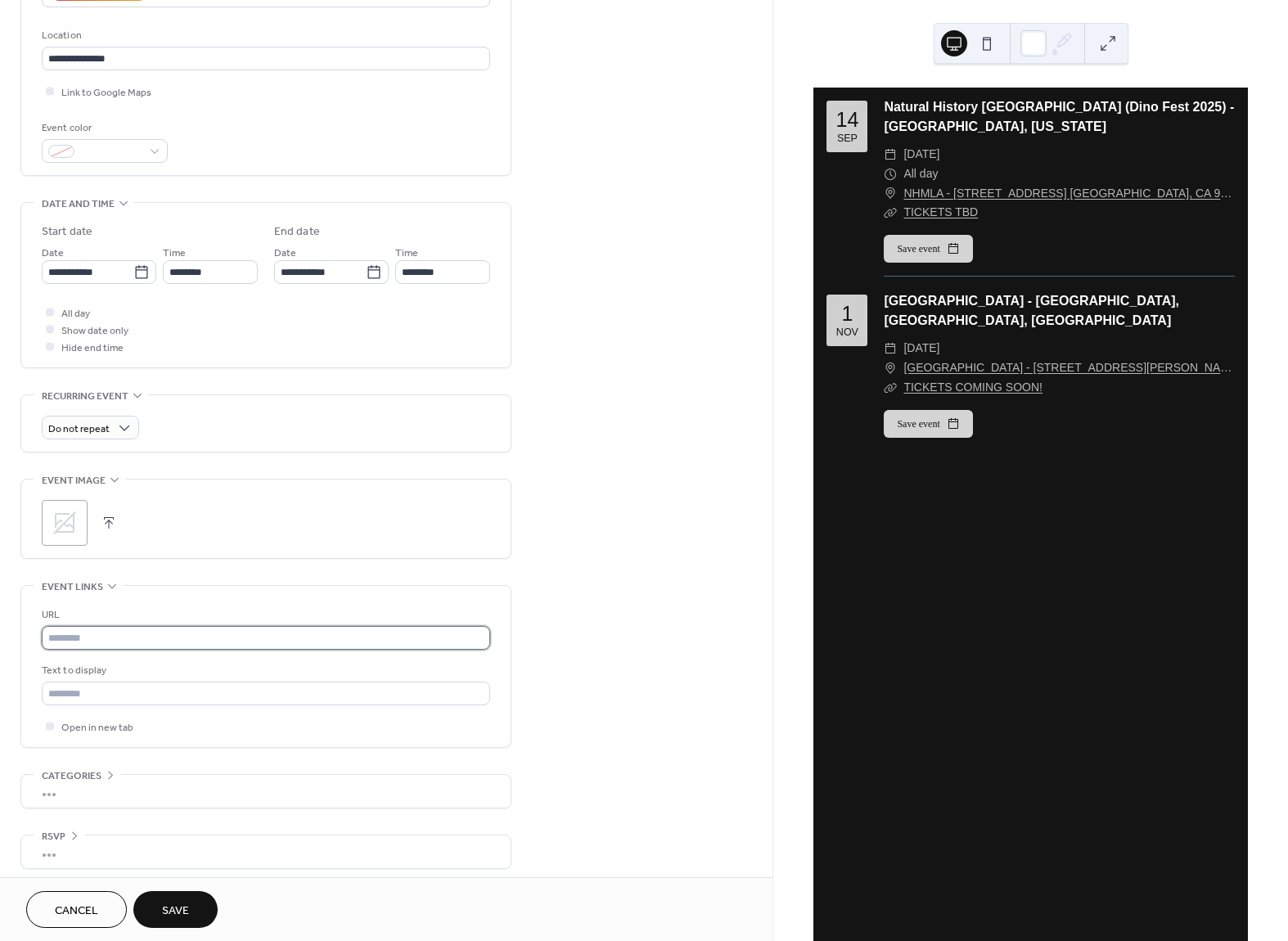 click at bounding box center [266, 637] 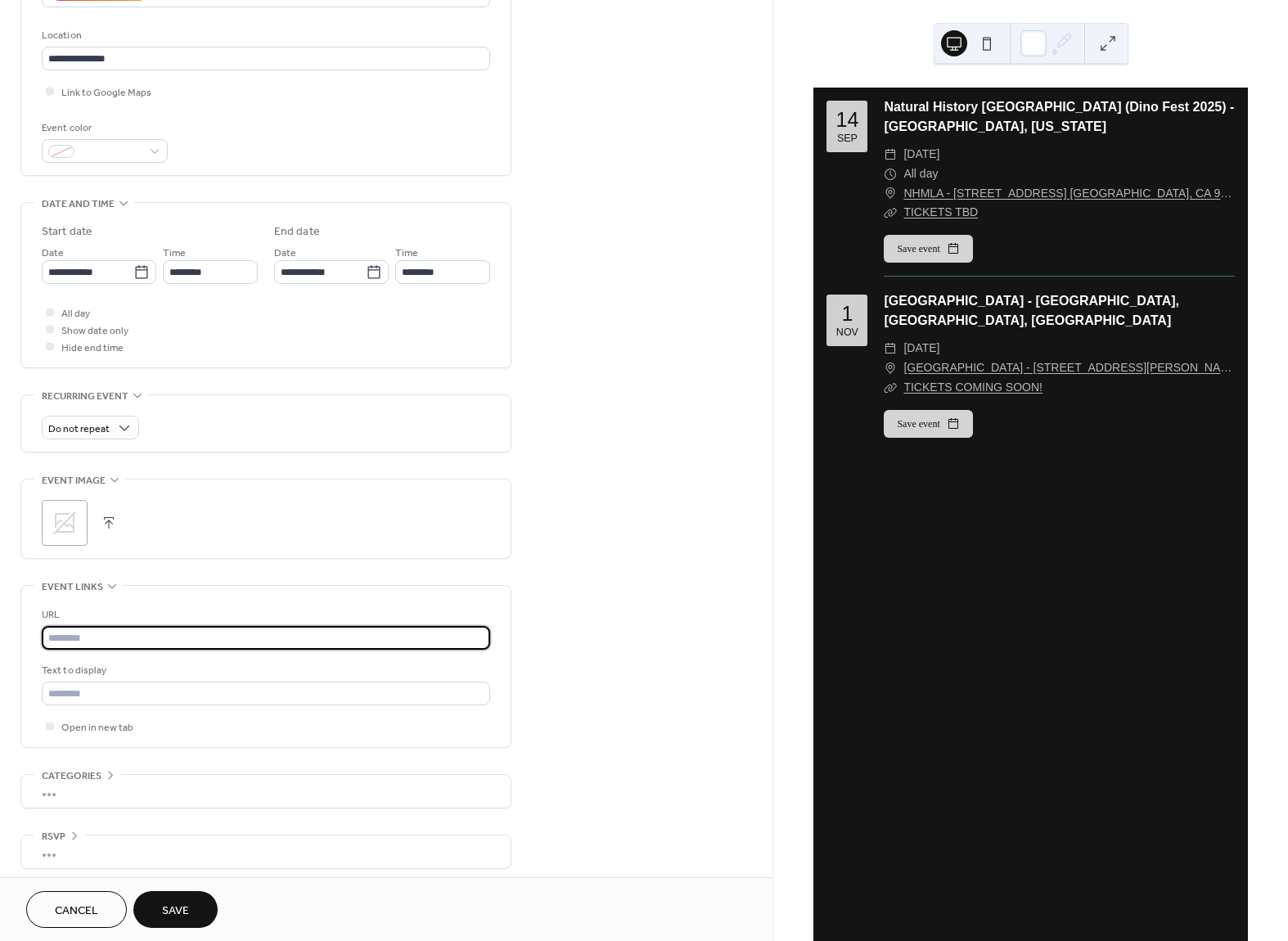 paste on "****" 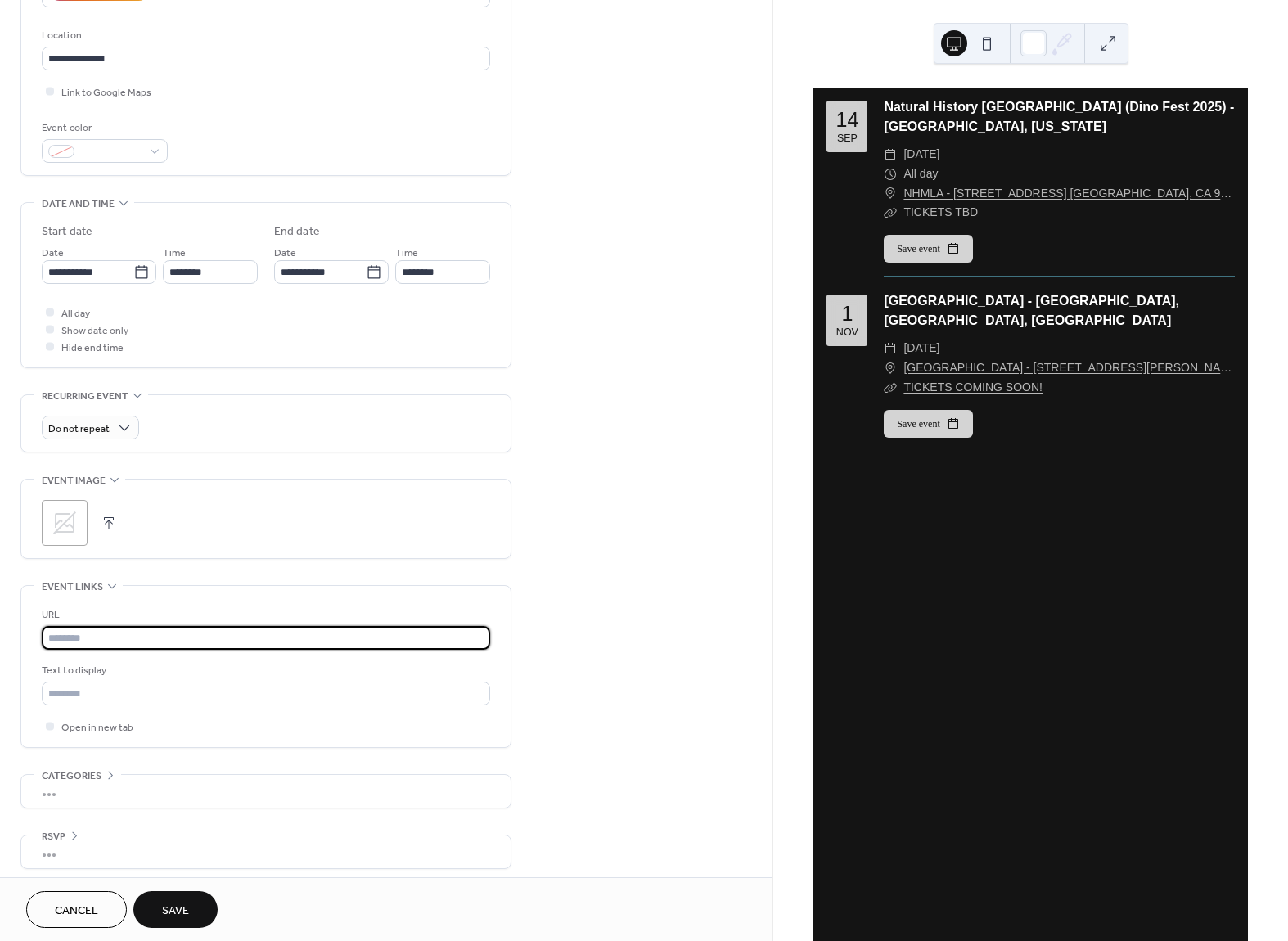 type on "****" 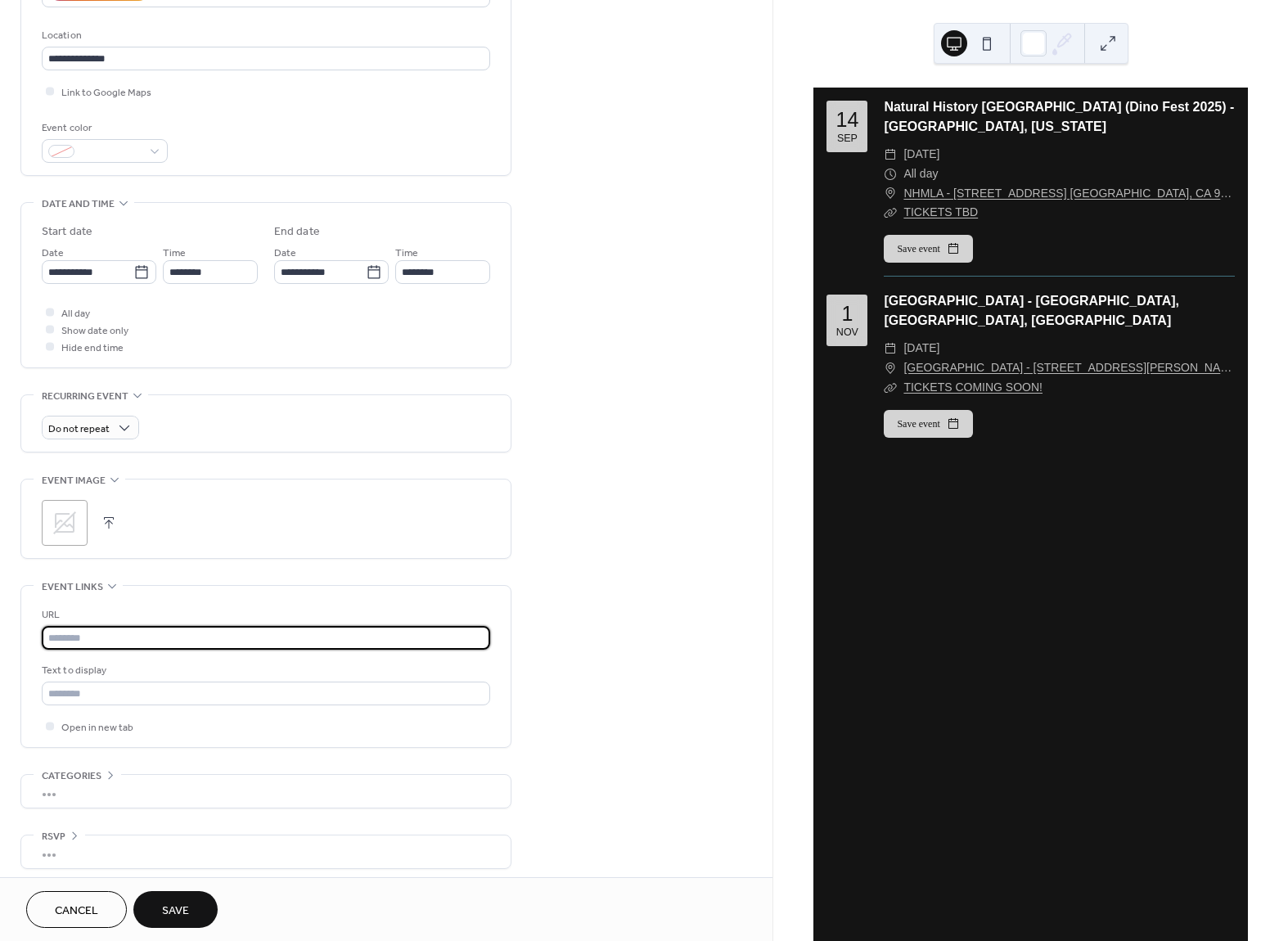 paste on "**********" 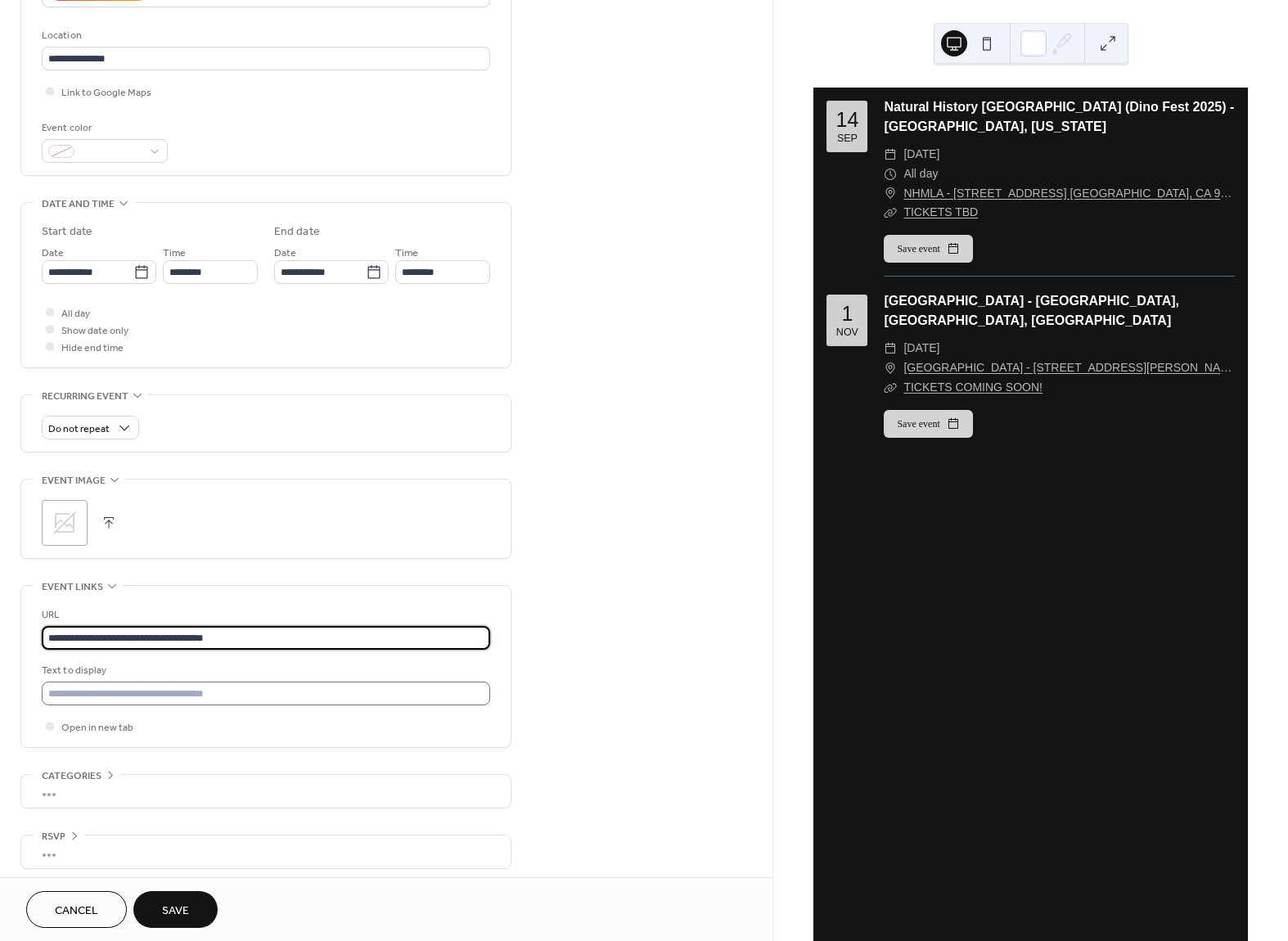 type on "**********" 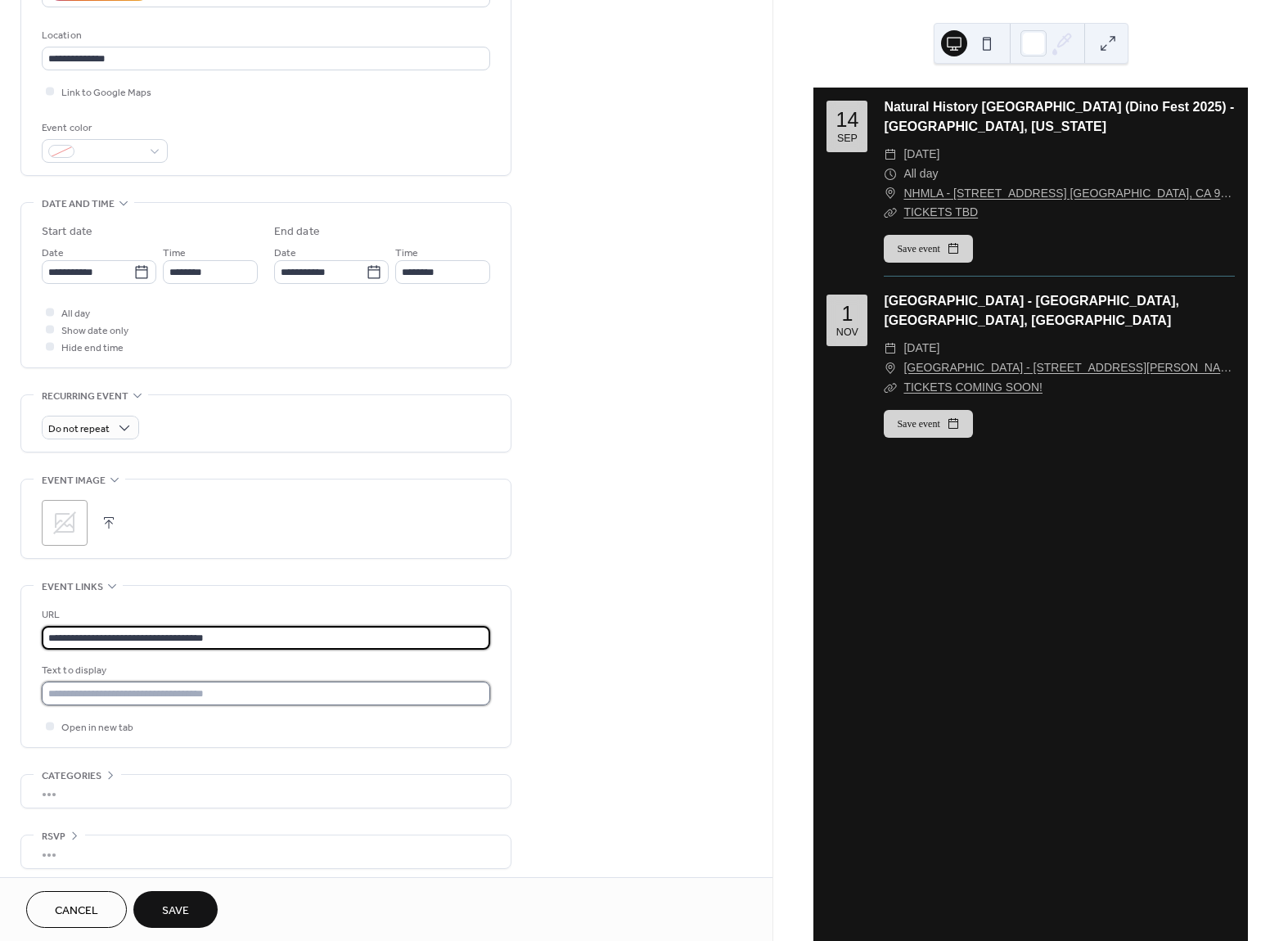 click at bounding box center [266, 693] 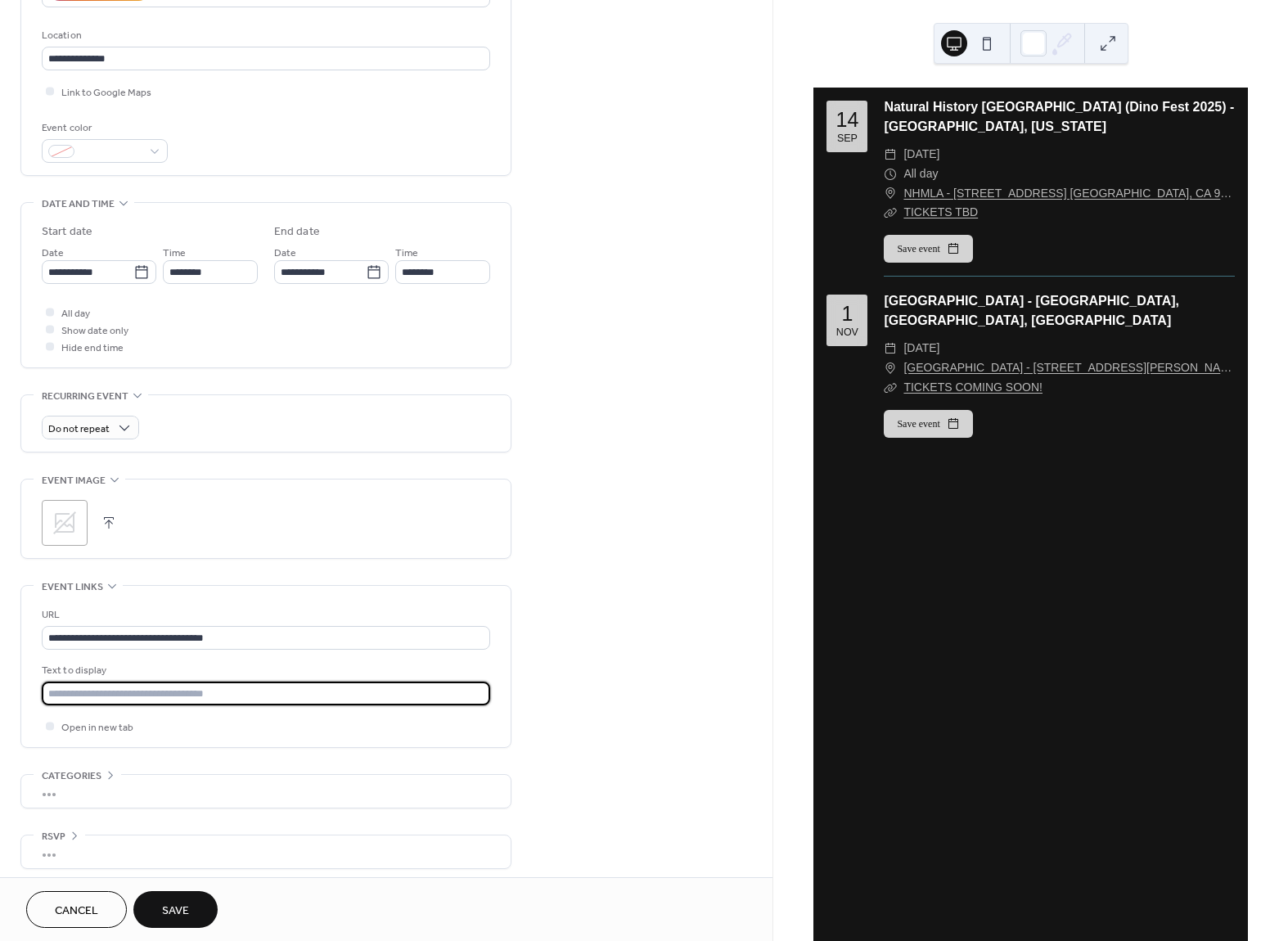 scroll, scrollTop: 331, scrollLeft: 0, axis: vertical 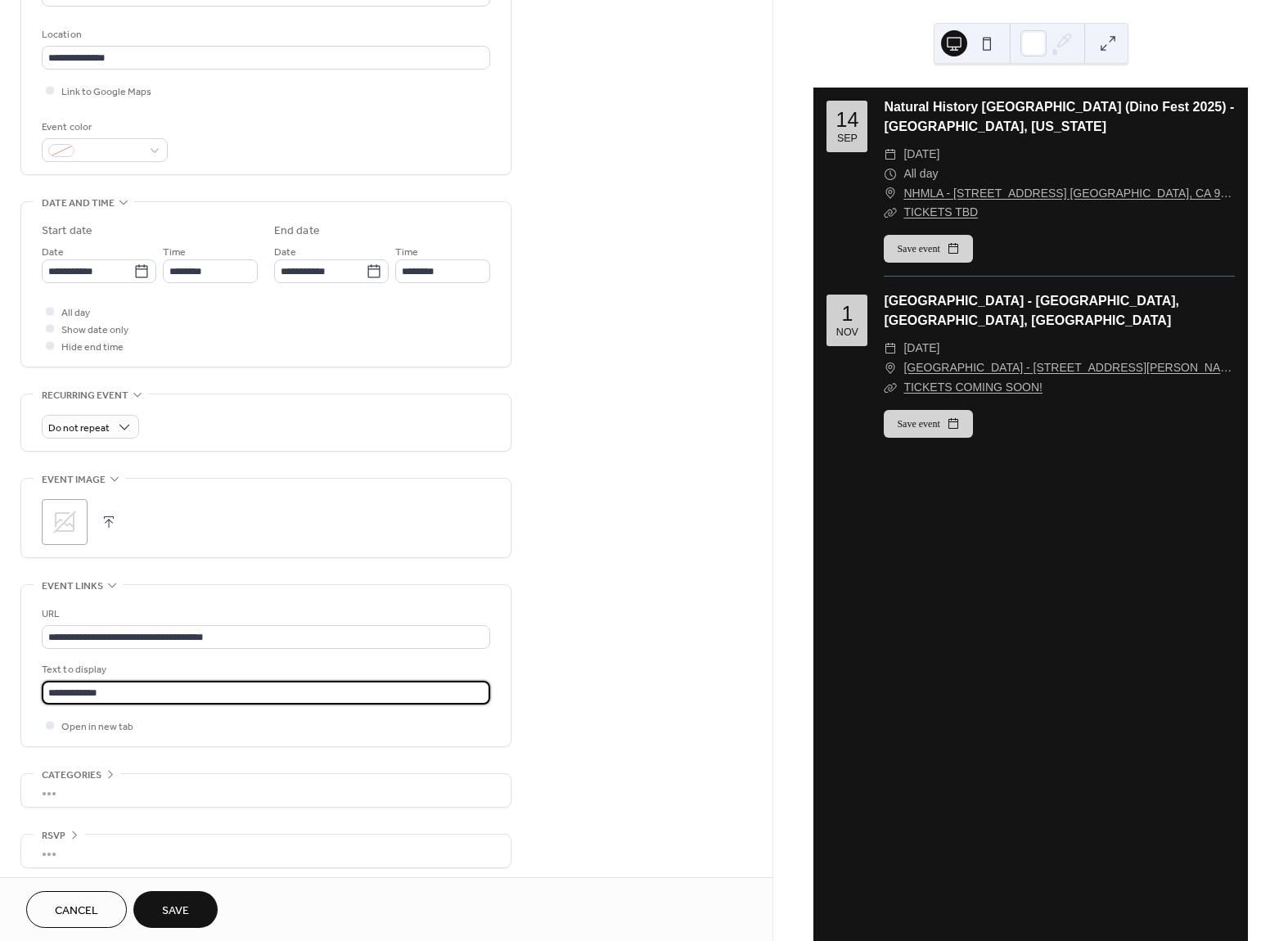 type on "**********" 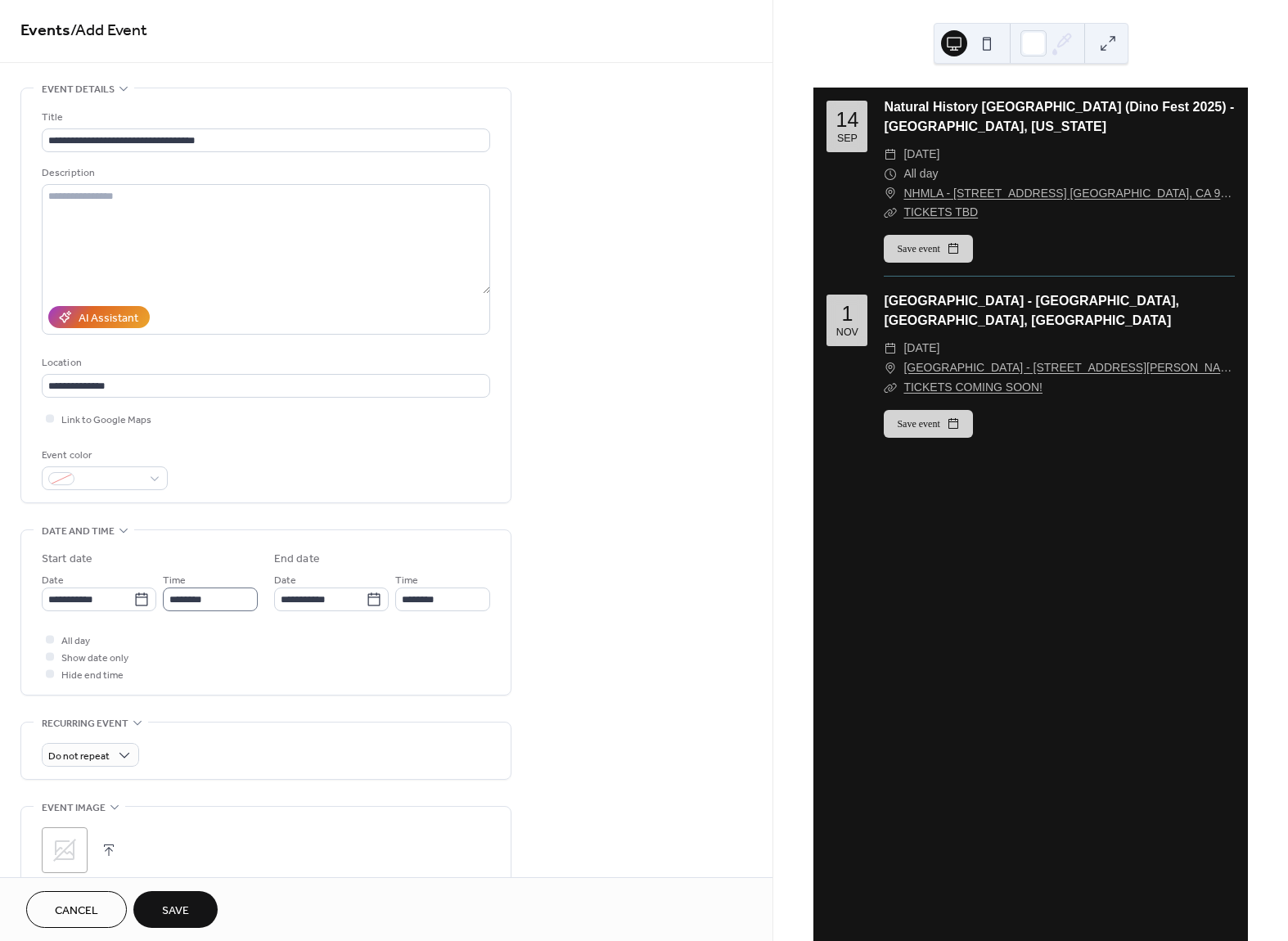 scroll, scrollTop: 0, scrollLeft: 0, axis: both 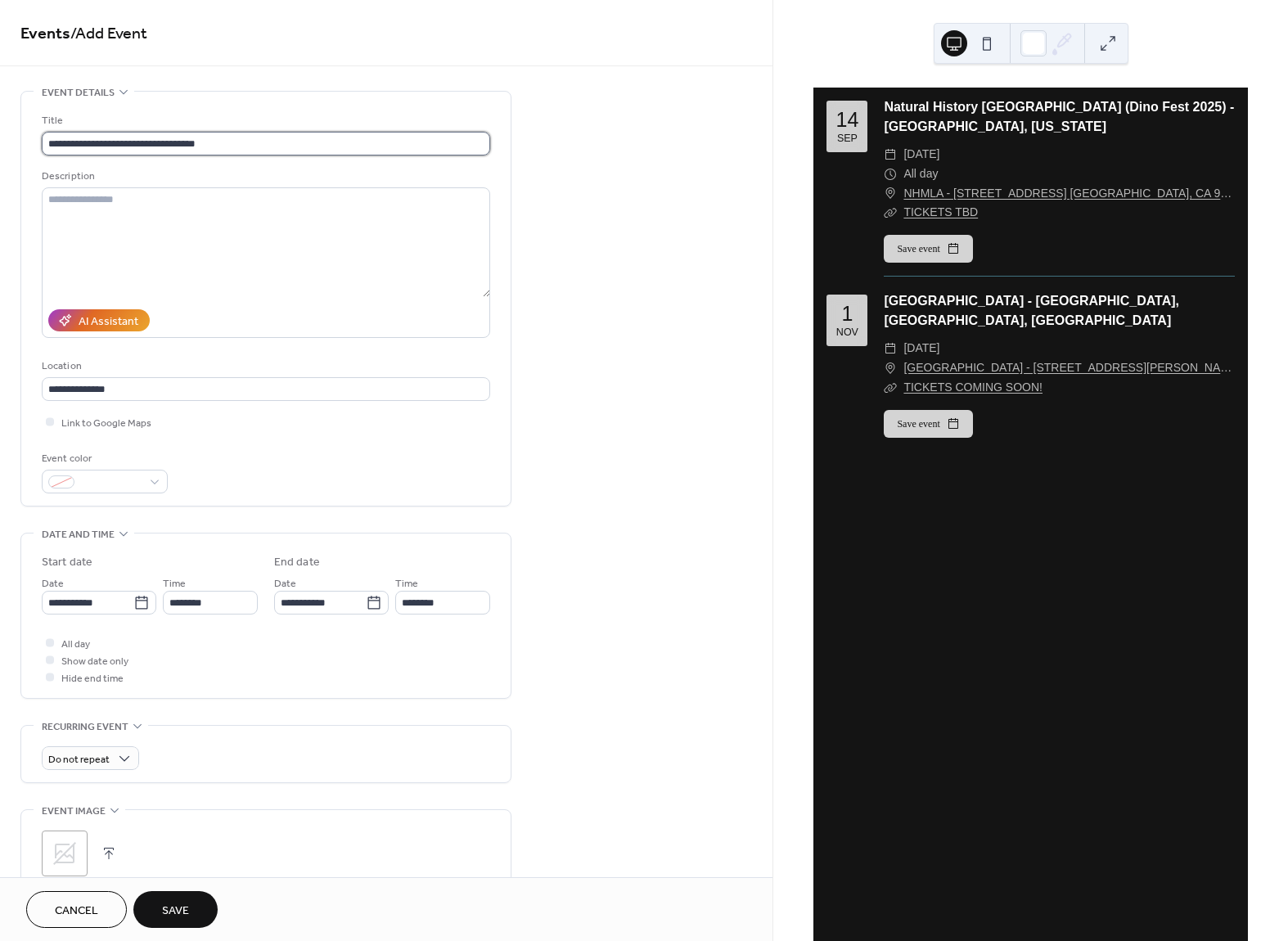 click on "**********" at bounding box center [266, 143] 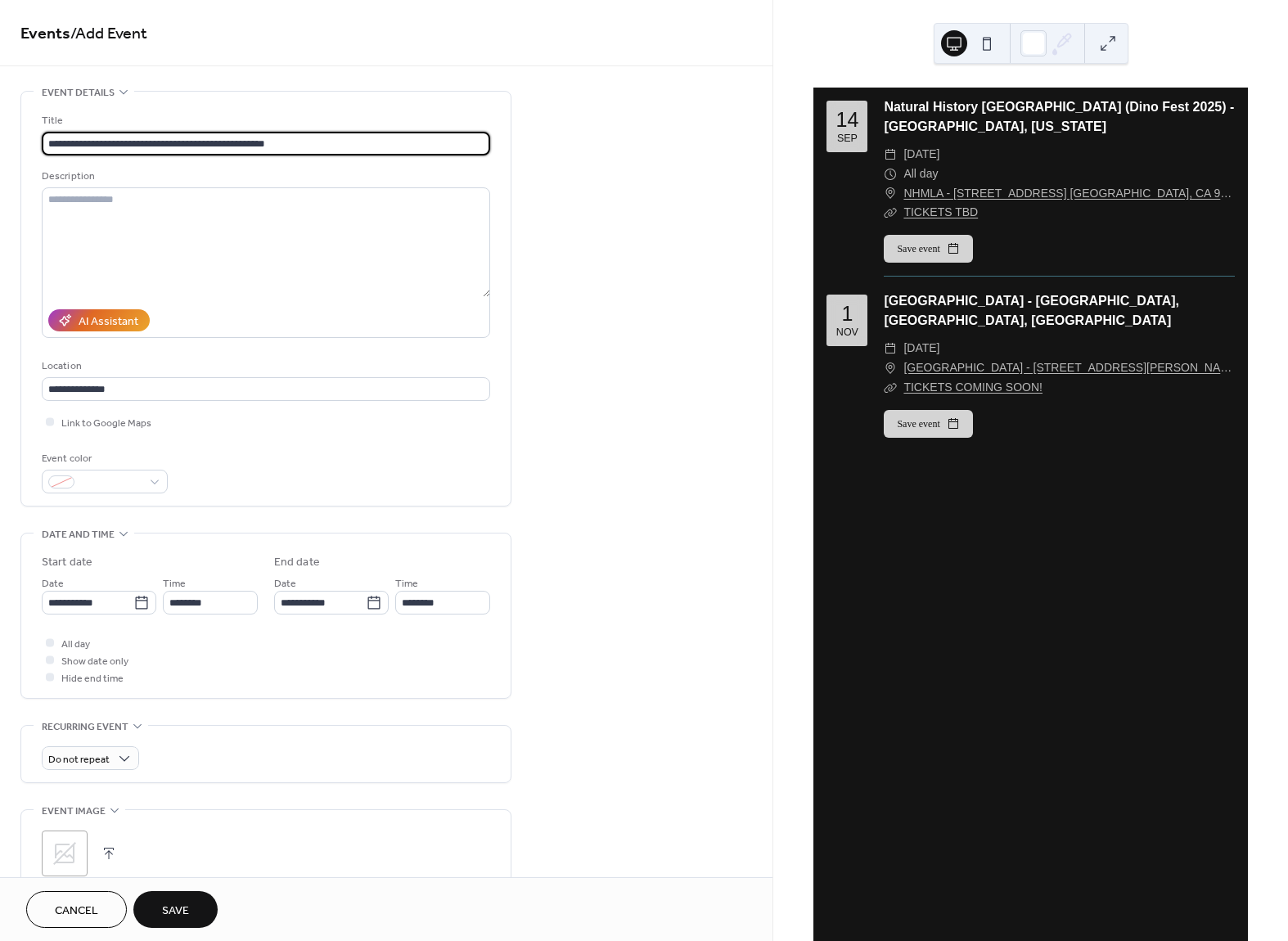 type on "**********" 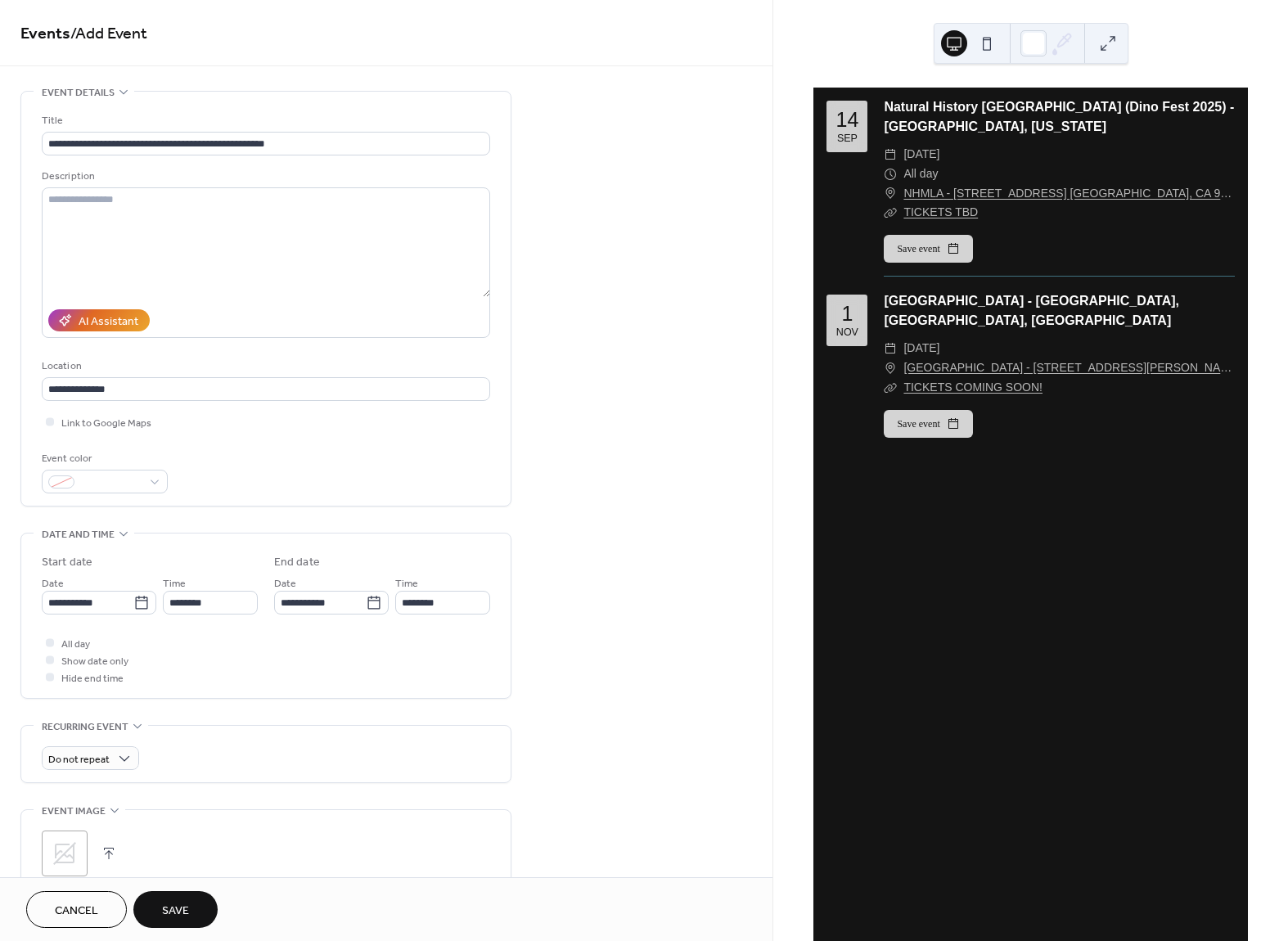 click on "Location" at bounding box center [264, 366] 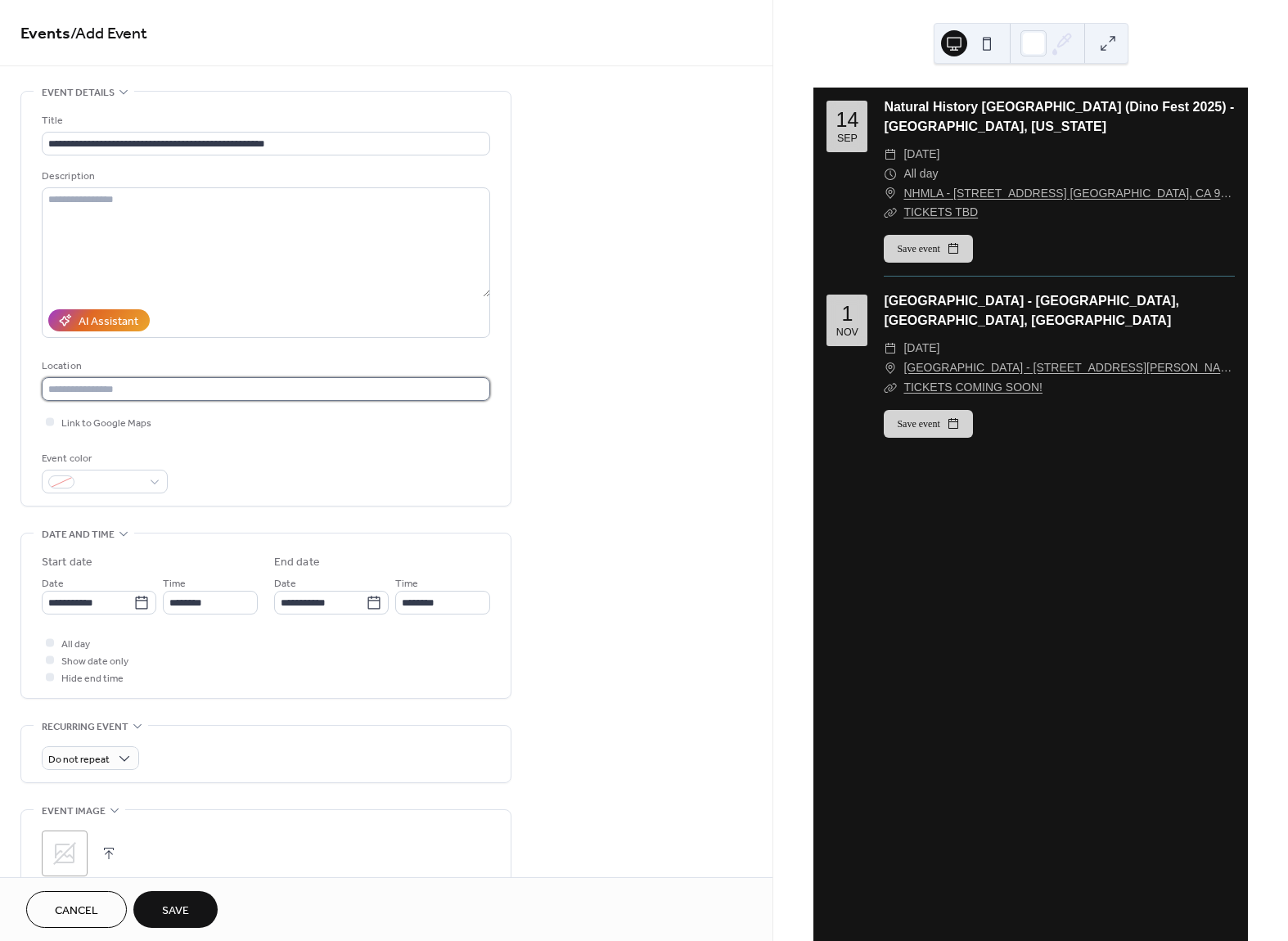 click at bounding box center [266, 389] 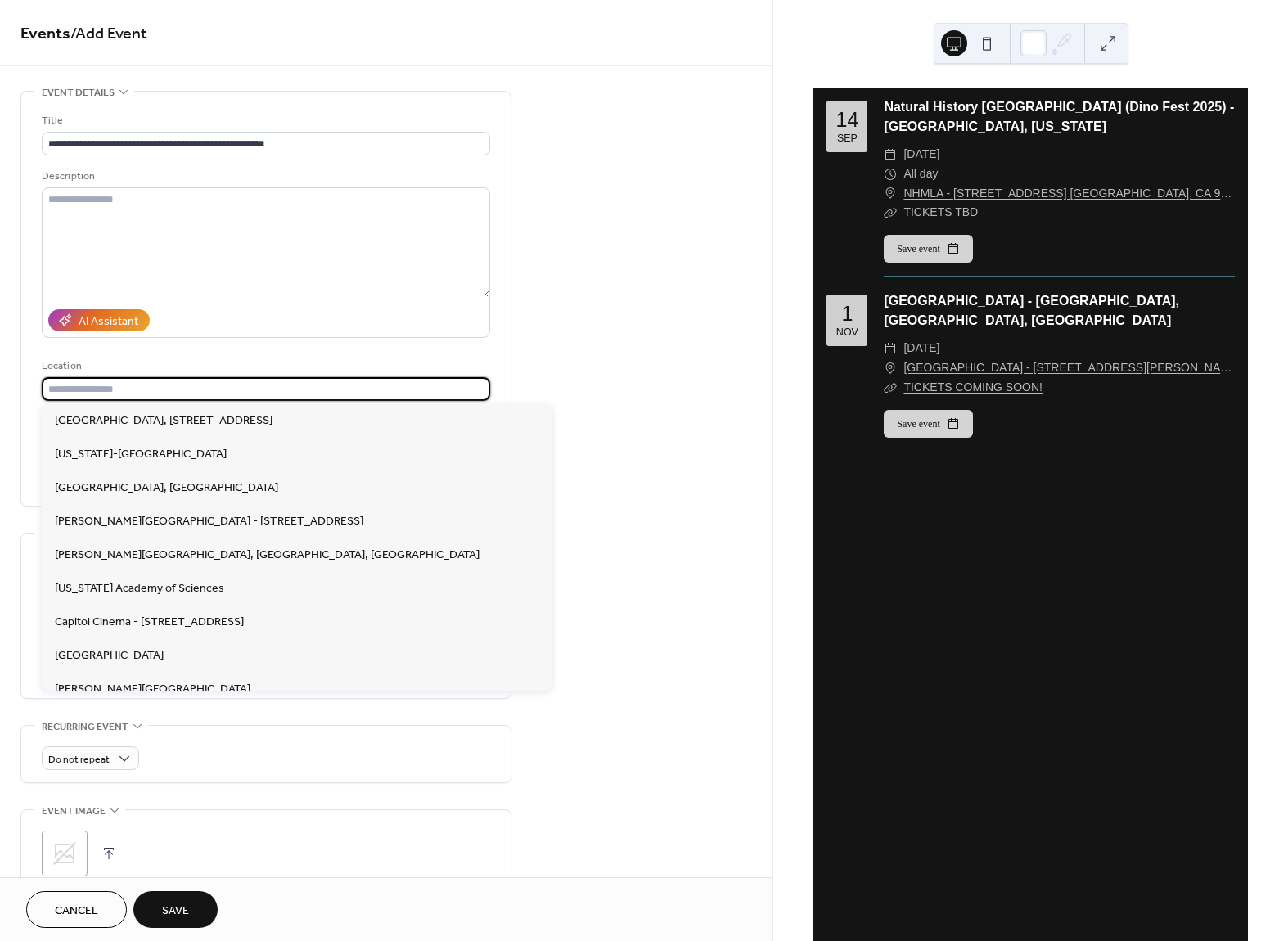 click at bounding box center (266, 389) 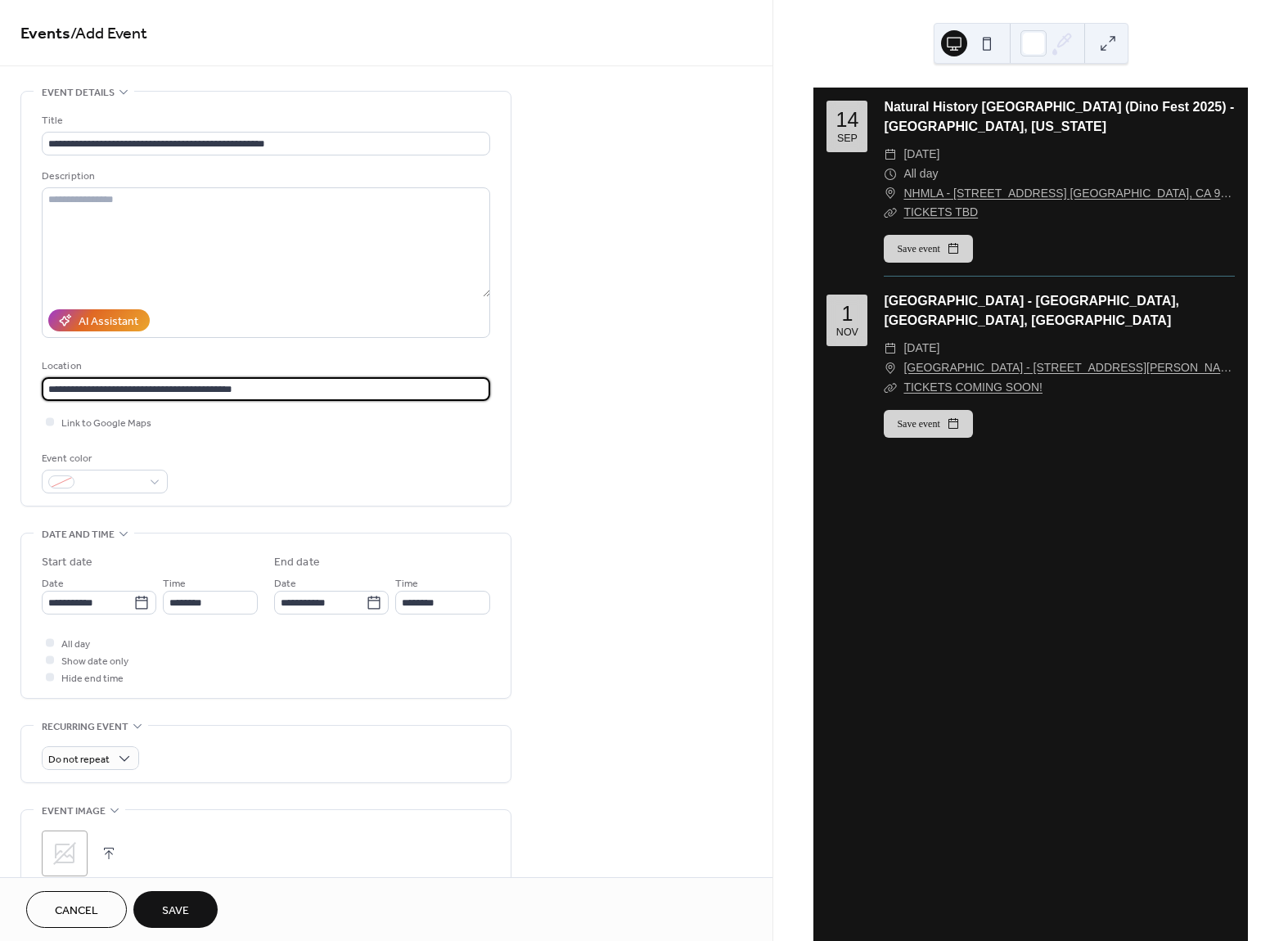 click on "**********" at bounding box center [266, 389] 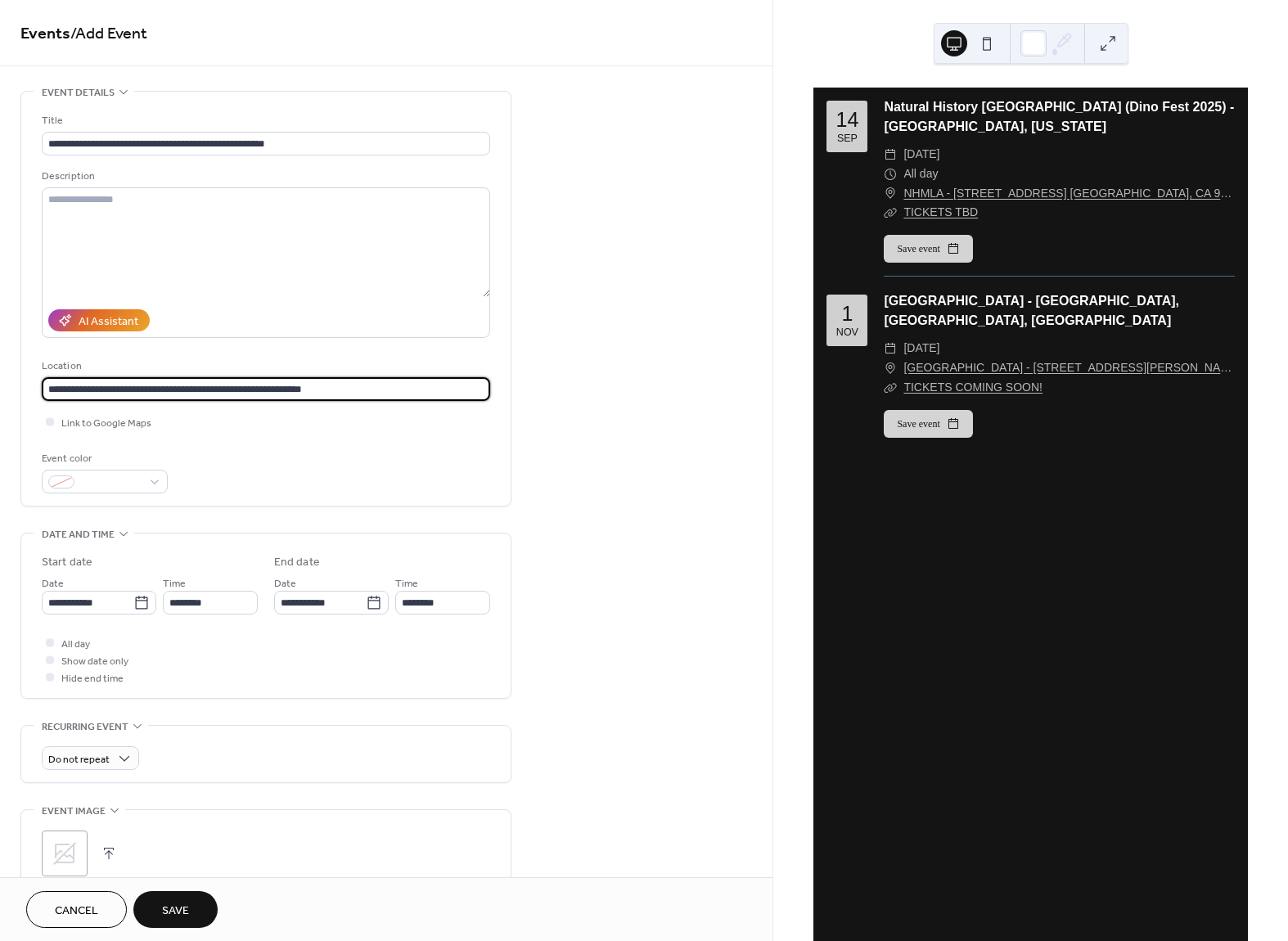 type on "**********" 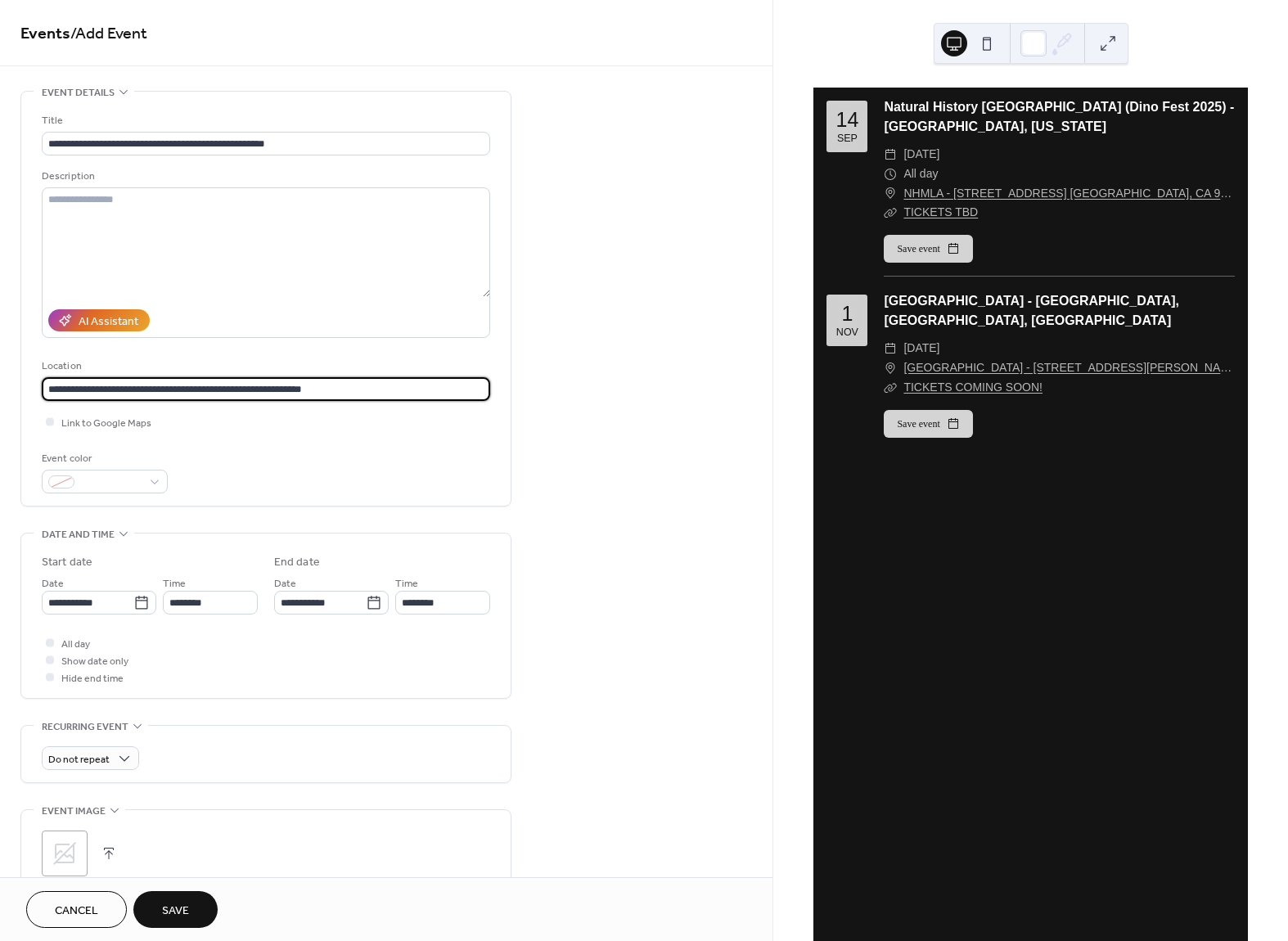 type 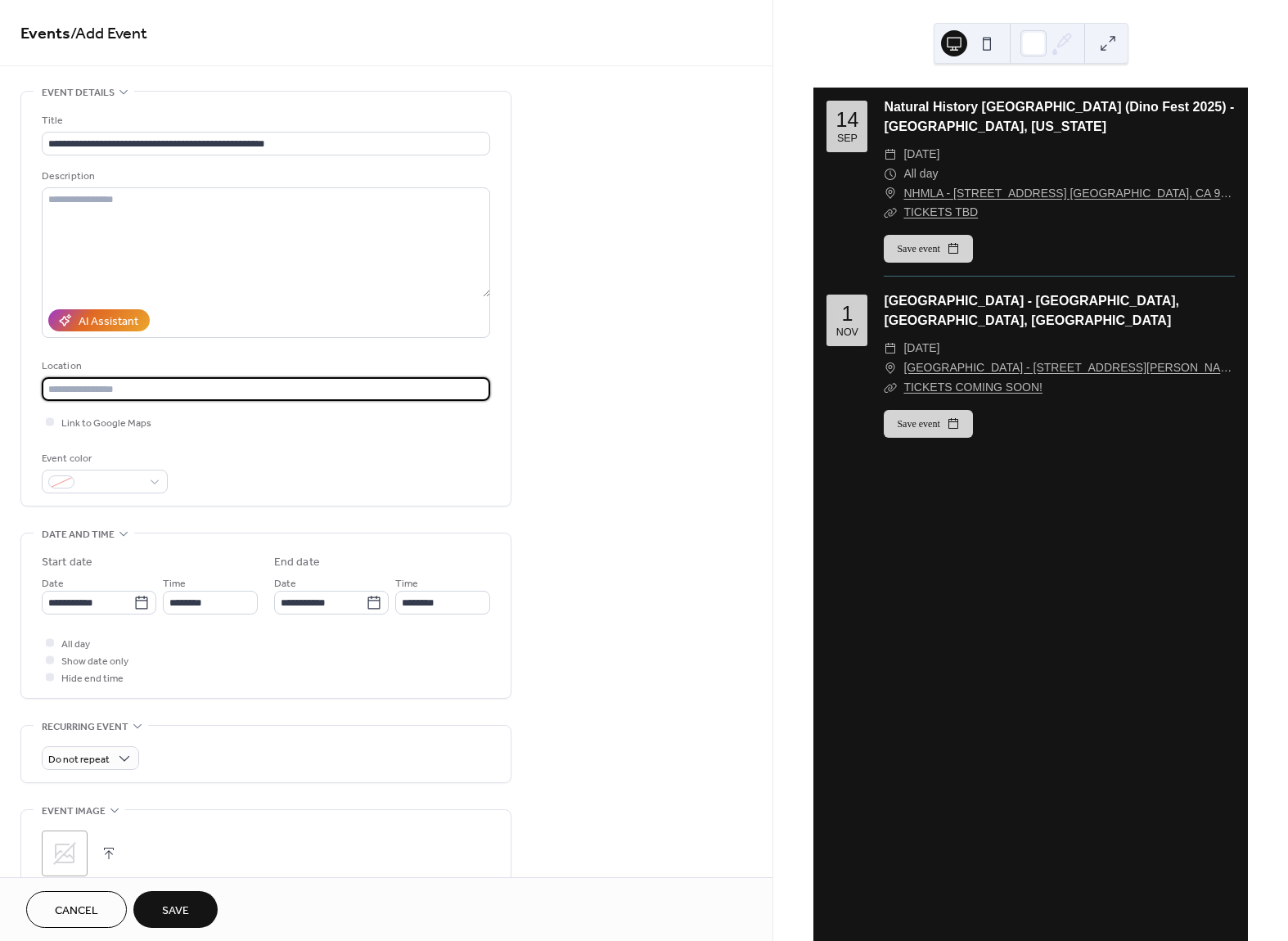 click on "**********" at bounding box center [386, 653] 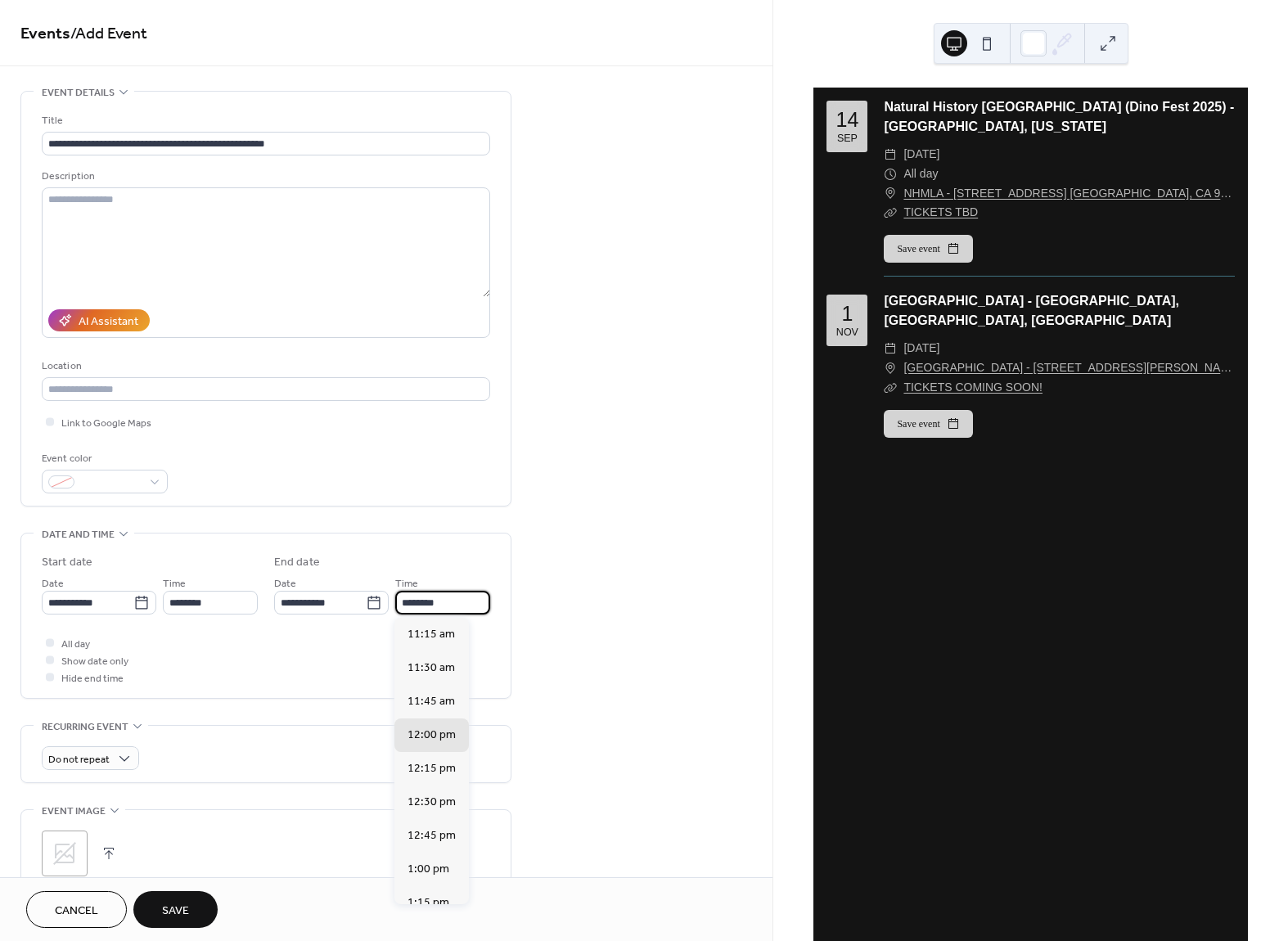 click on "********" at bounding box center [443, 602] 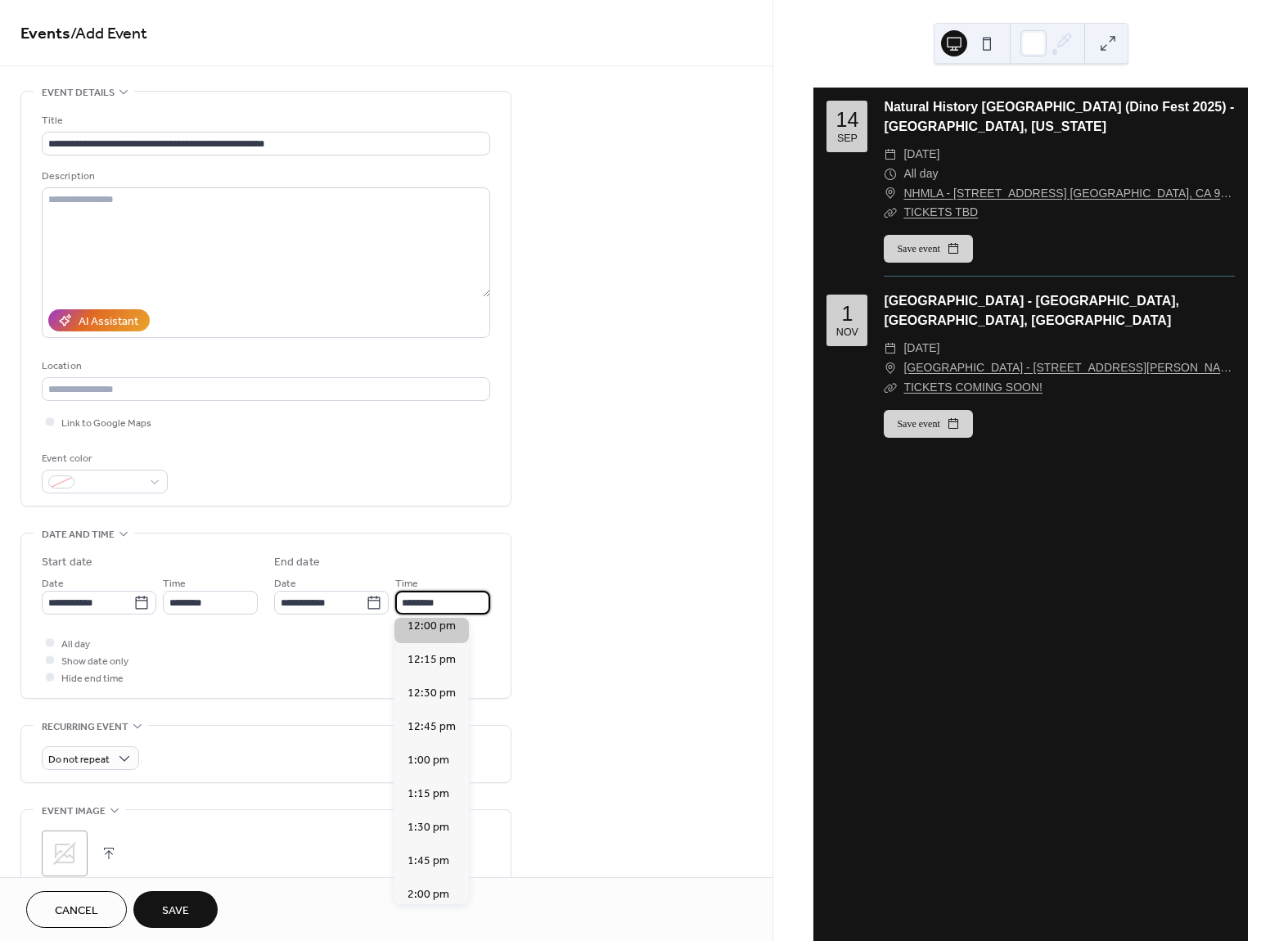 scroll, scrollTop: 110, scrollLeft: 0, axis: vertical 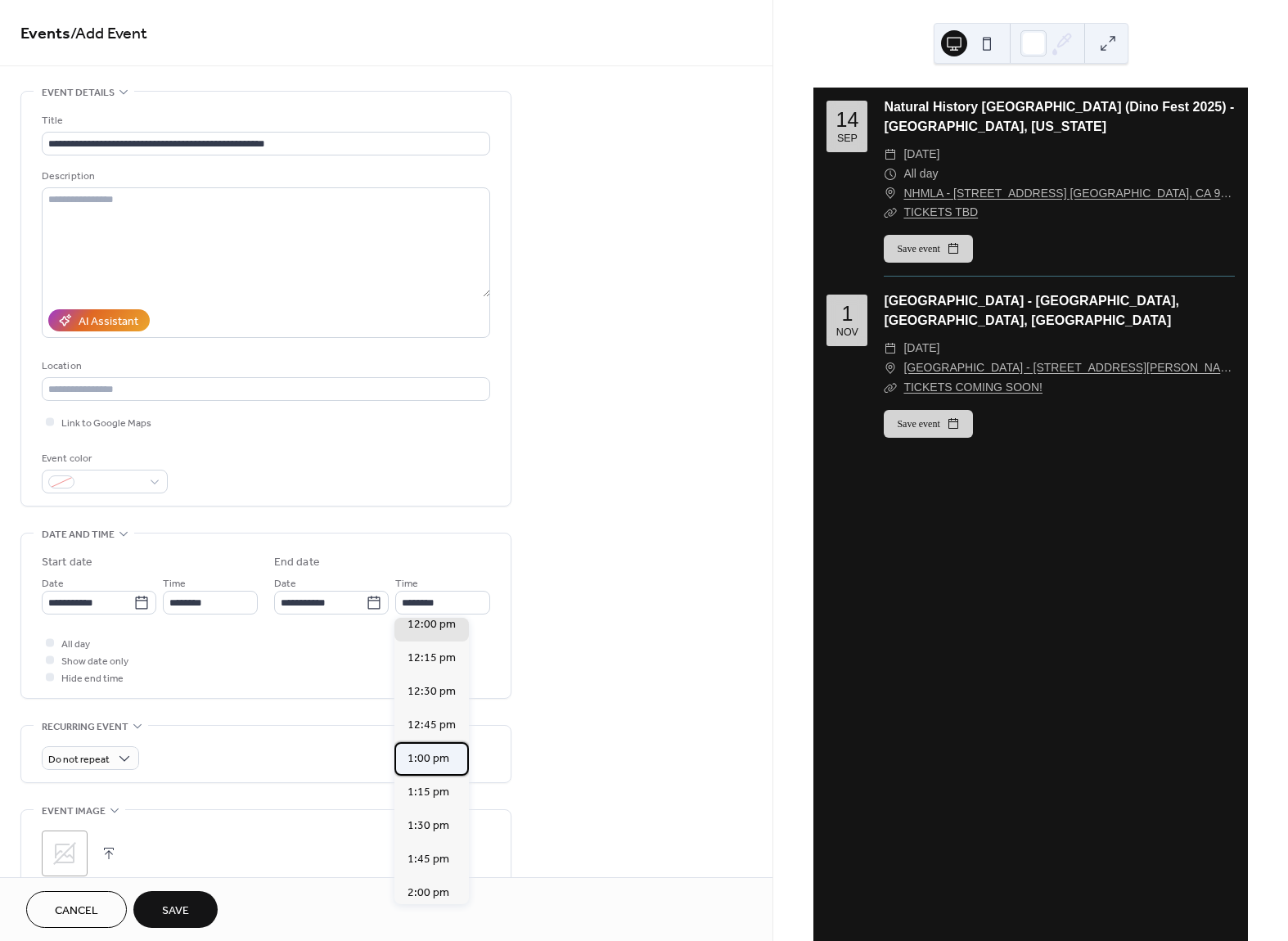 click on "1:00 pm" at bounding box center [428, 759] 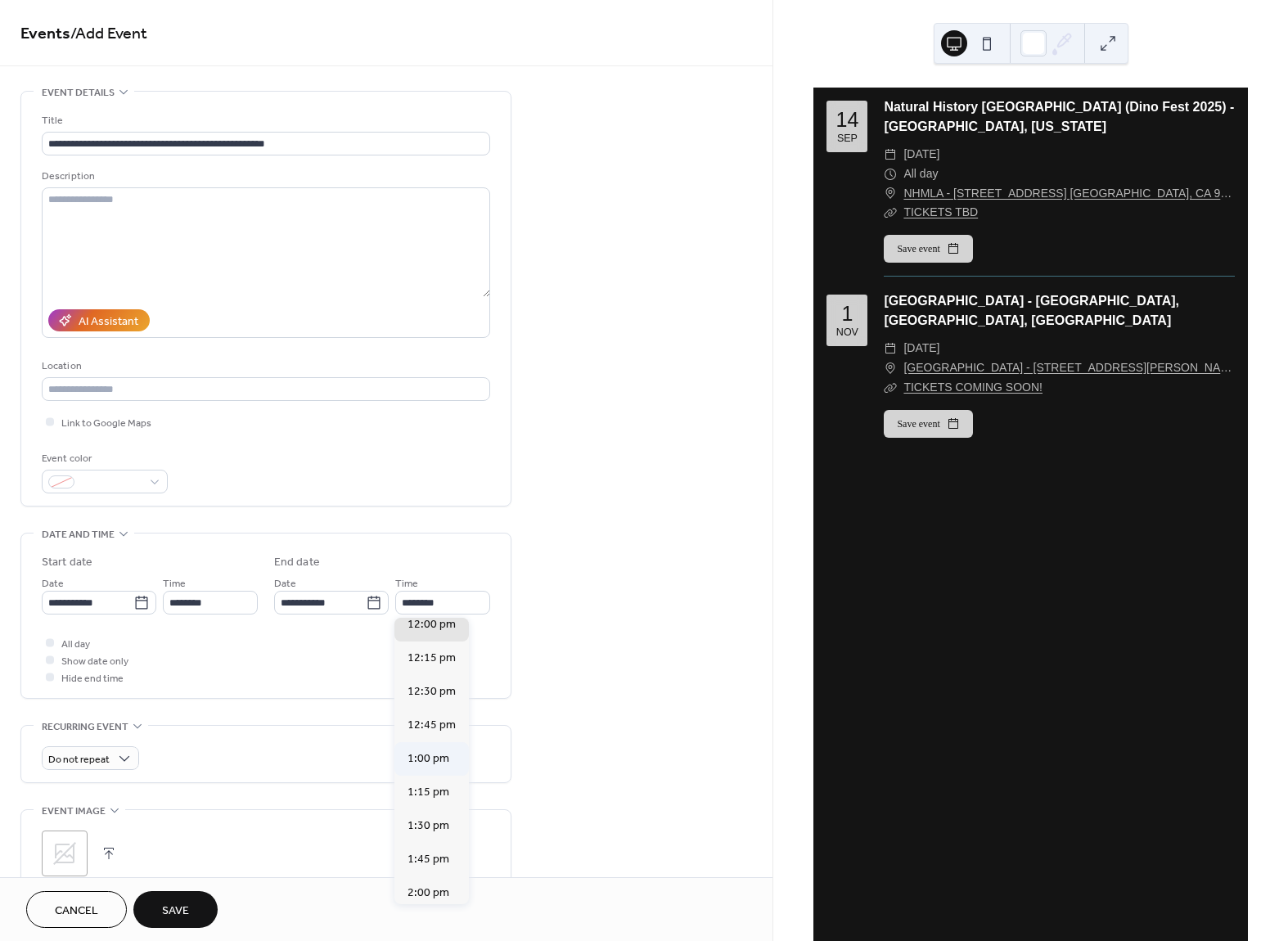type on "*******" 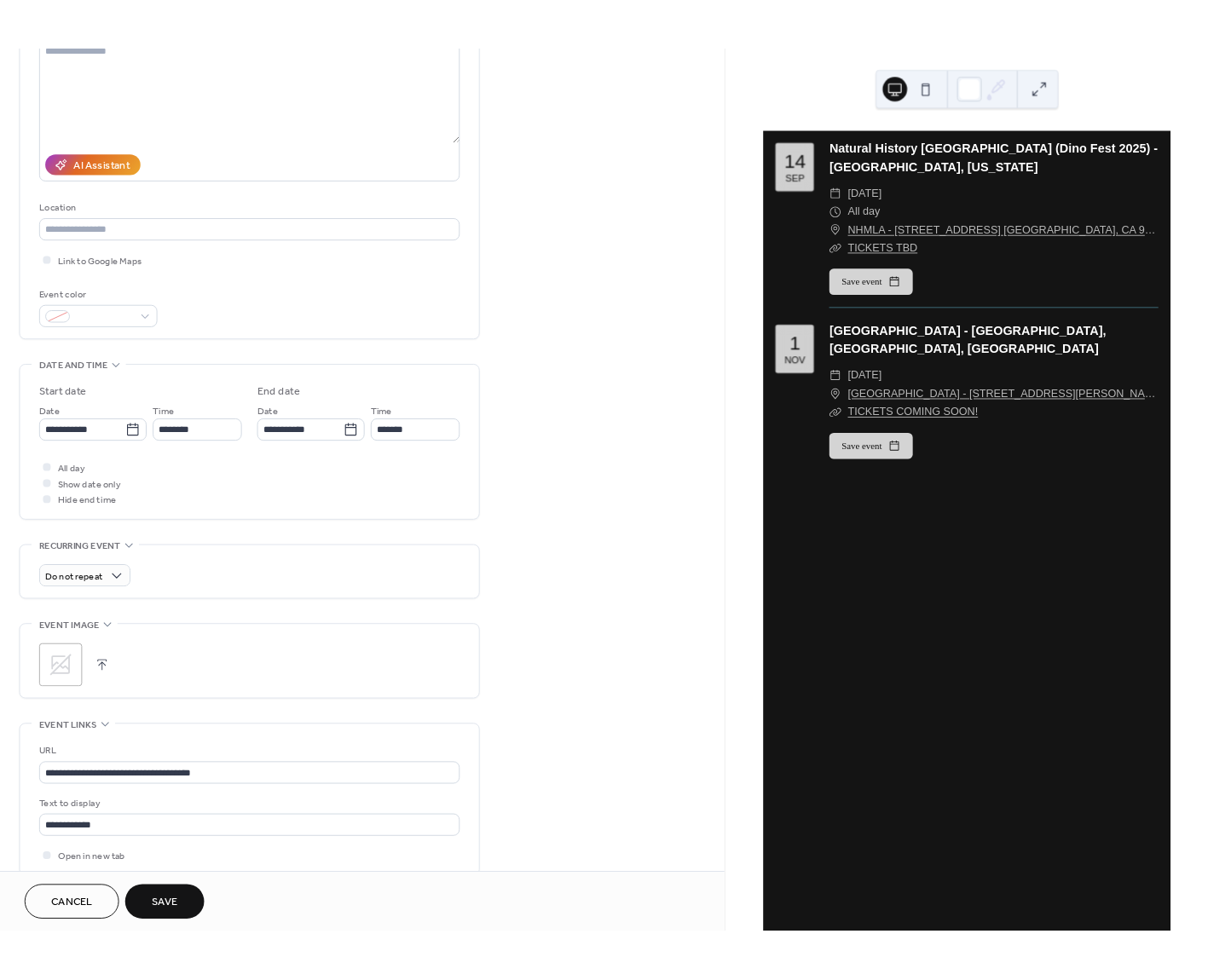 scroll, scrollTop: 353, scrollLeft: 0, axis: vertical 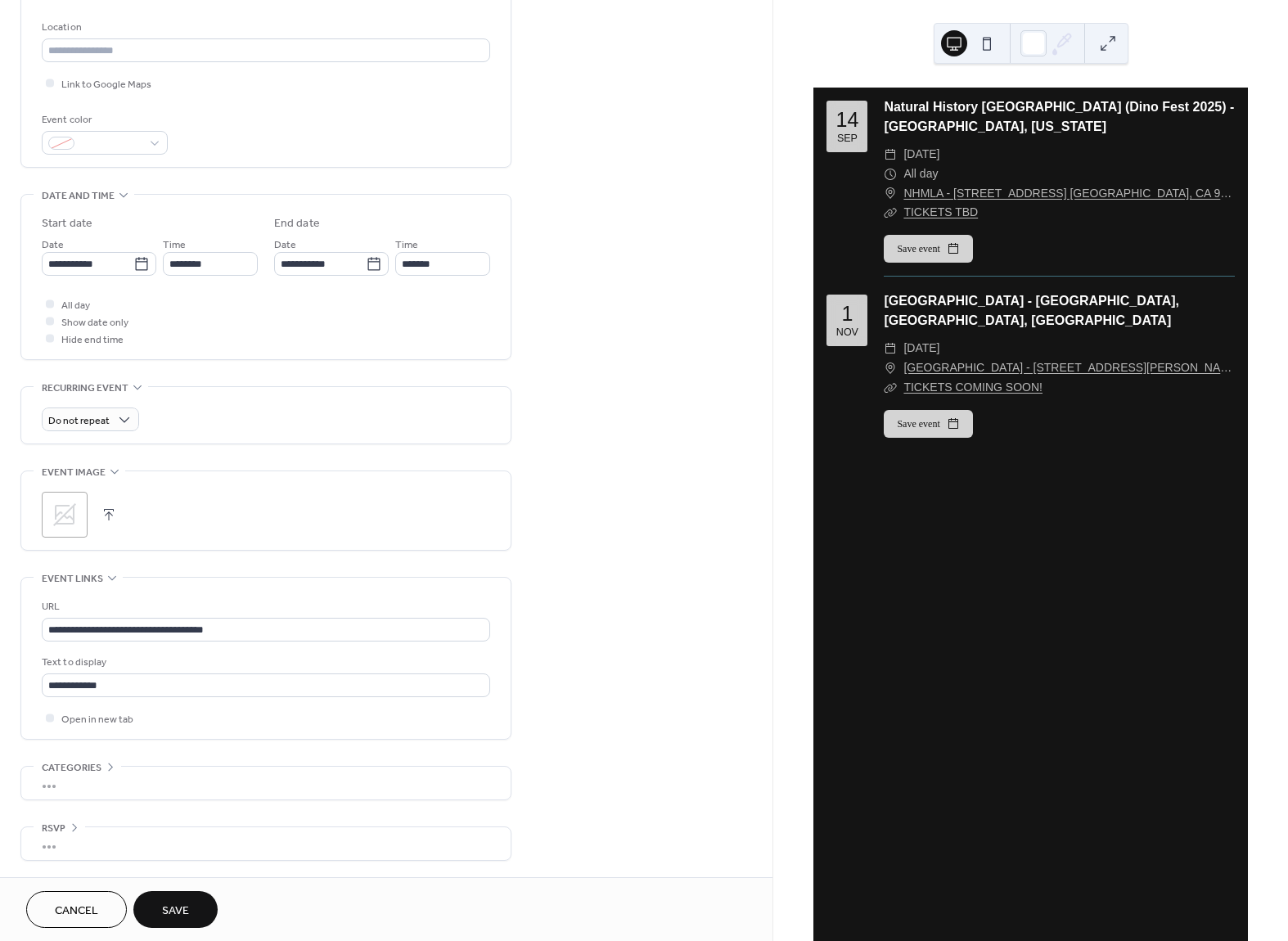 click on "Save" at bounding box center [175, 911] 